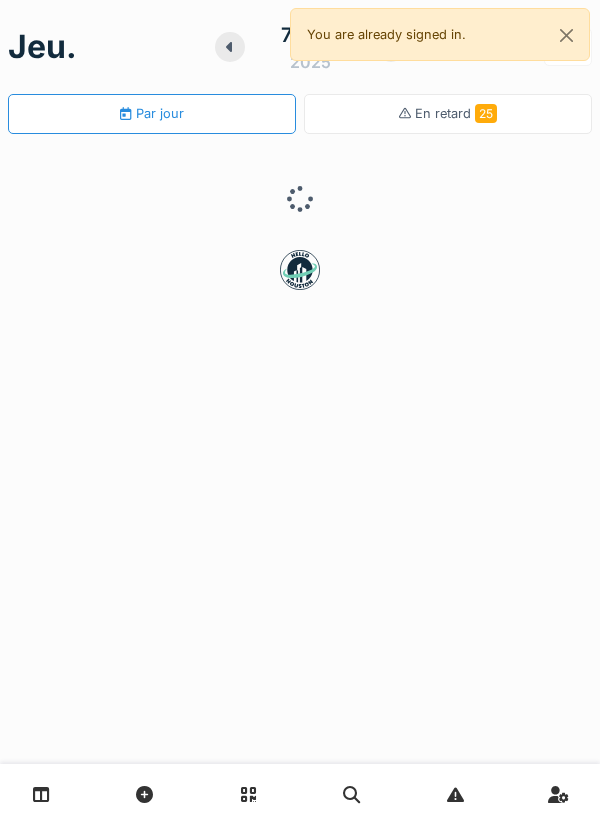 scroll, scrollTop: 0, scrollLeft: 0, axis: both 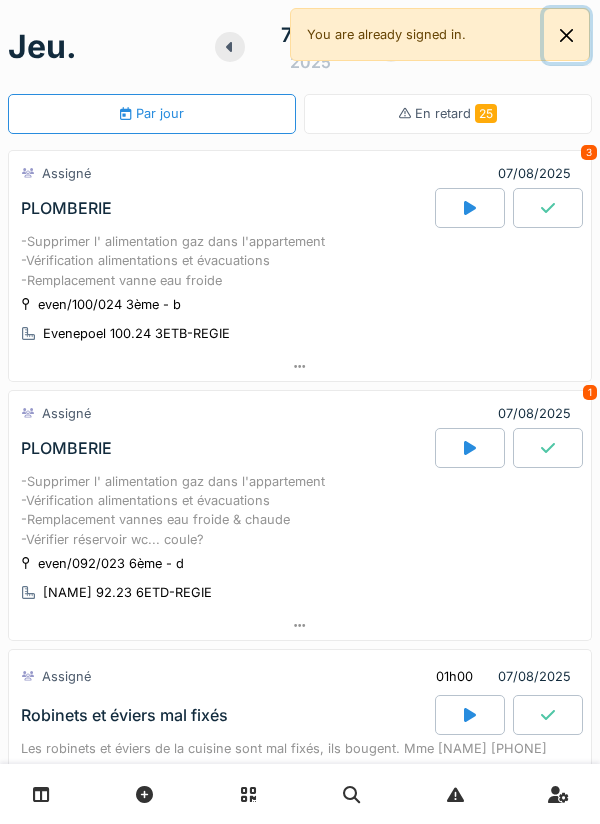 click at bounding box center (566, 35) 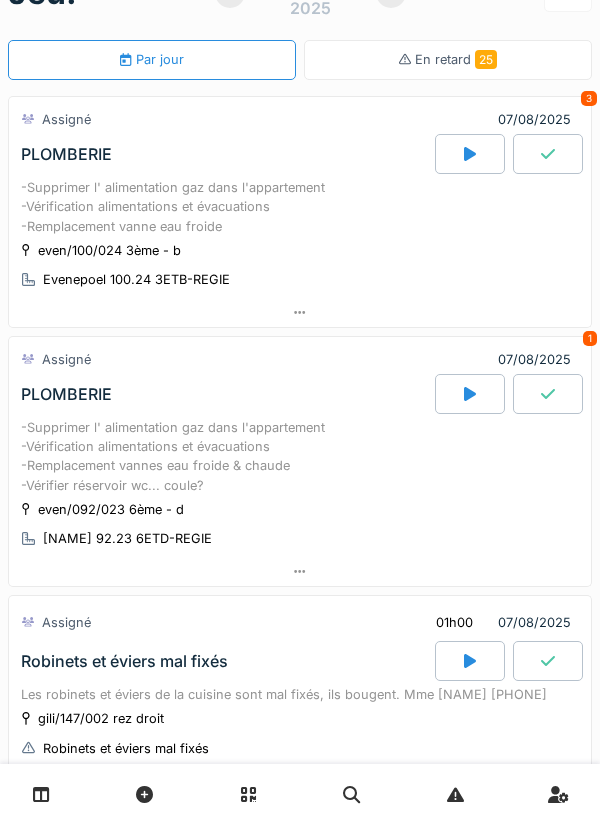 scroll, scrollTop: 25, scrollLeft: 0, axis: vertical 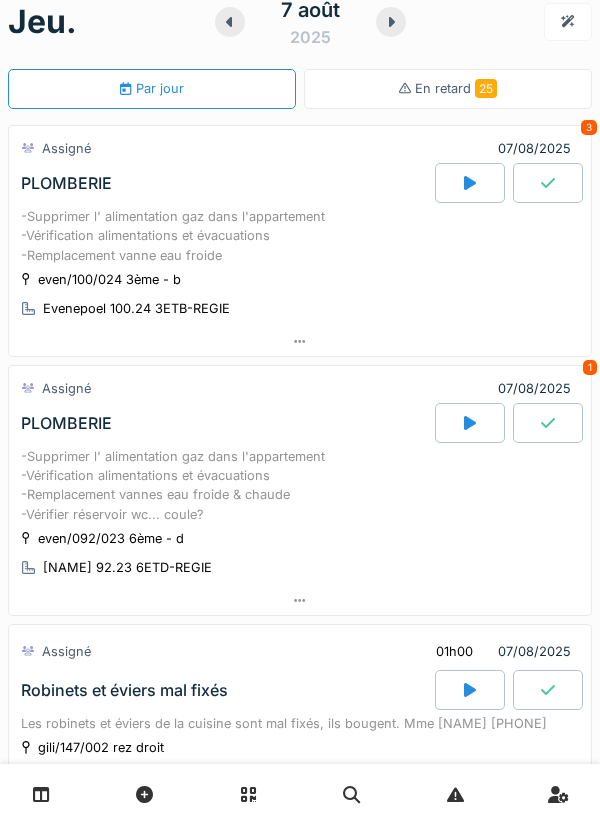 click at bounding box center (300, 341) 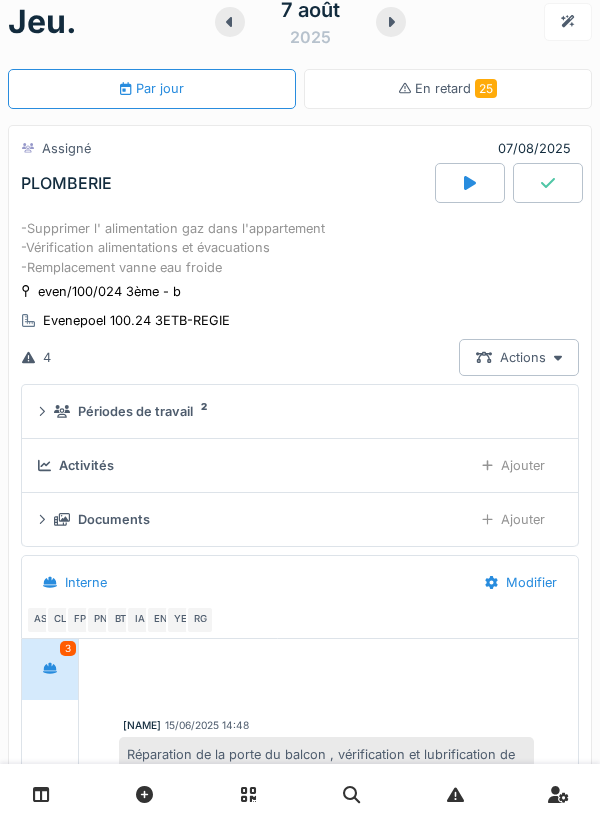 scroll, scrollTop: 70, scrollLeft: 0, axis: vertical 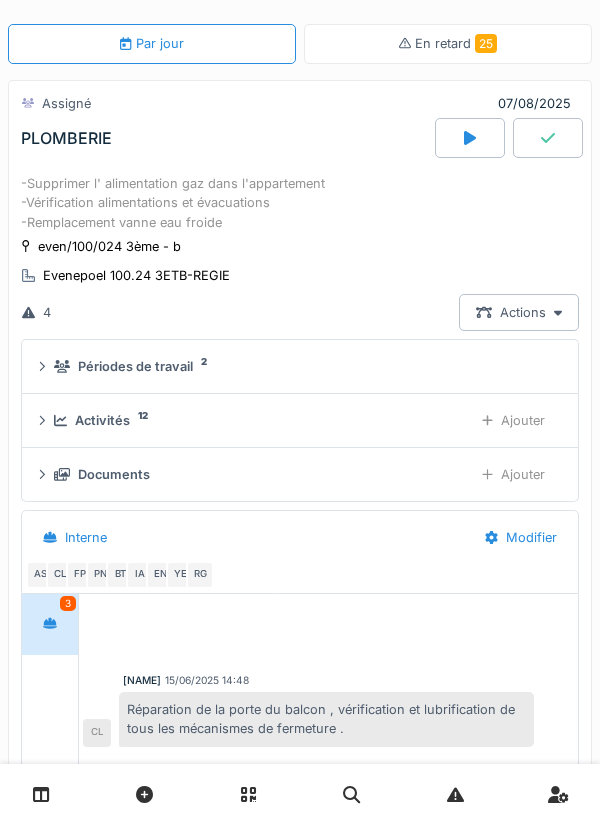 click on "Documents" at bounding box center (255, 474) 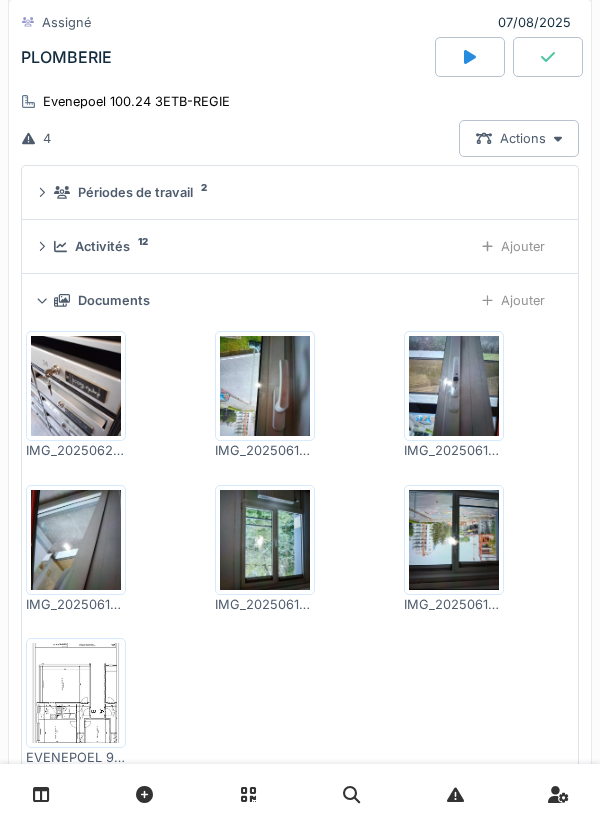 scroll, scrollTop: 180, scrollLeft: 0, axis: vertical 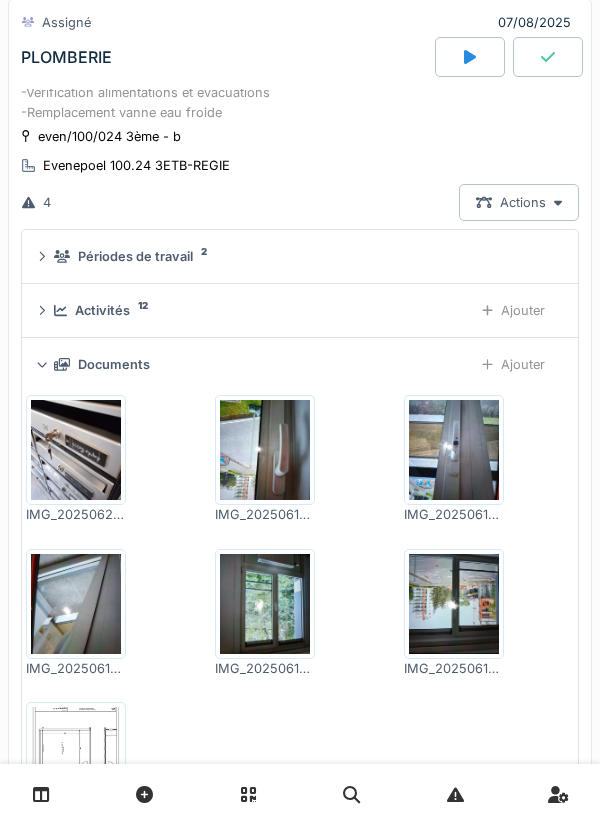 click on "Documents" at bounding box center (255, 364) 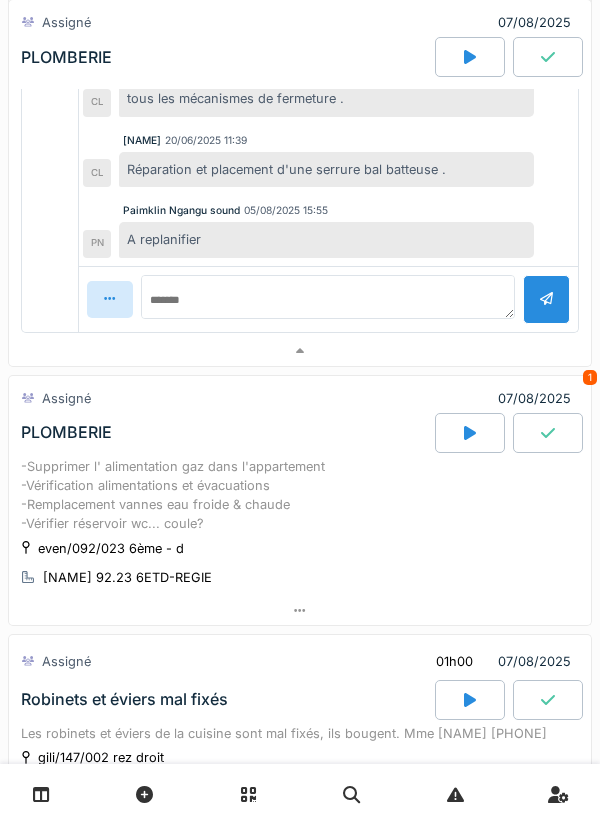 click at bounding box center (300, 351) 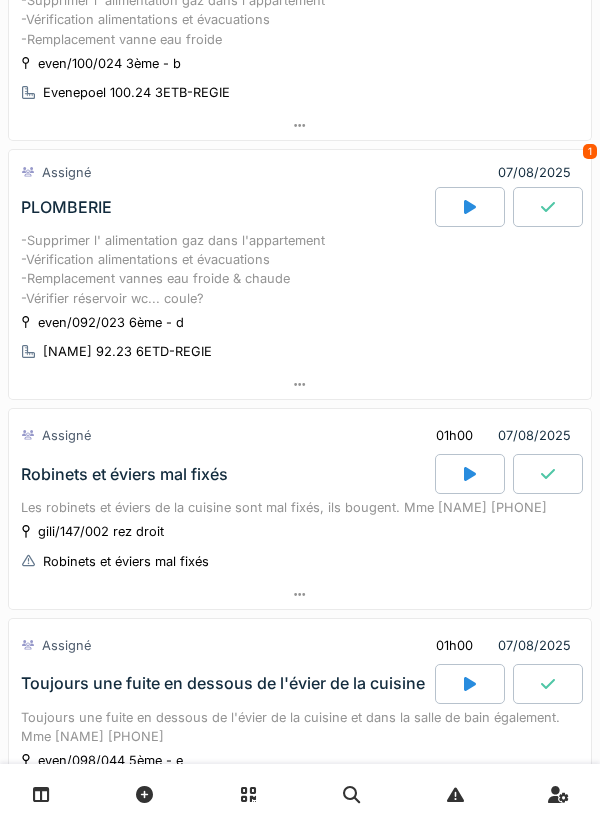 click at bounding box center (300, 384) 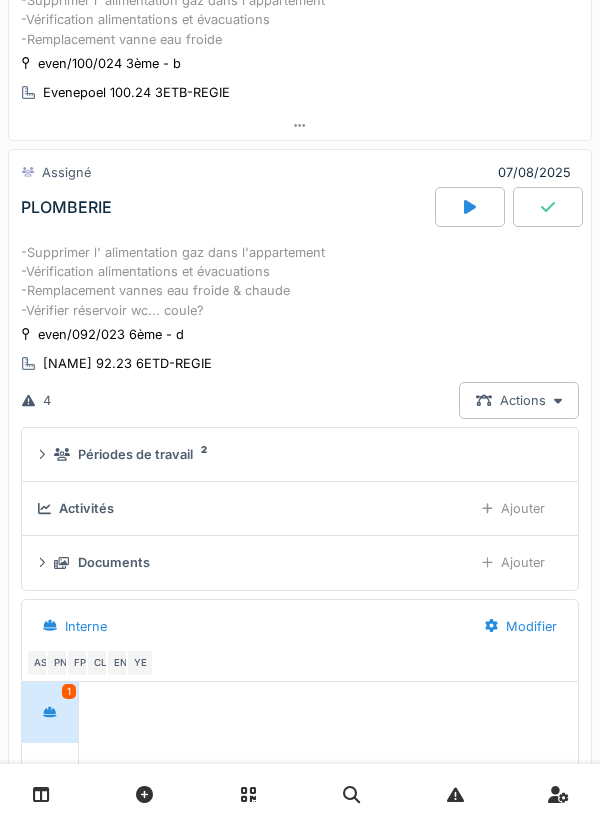 scroll, scrollTop: 329, scrollLeft: 0, axis: vertical 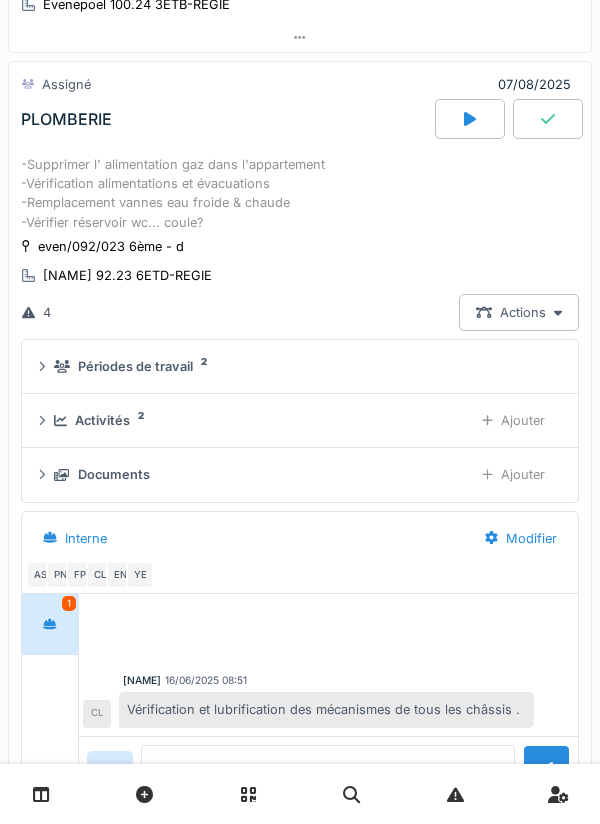 click on "Documents" at bounding box center (255, 474) 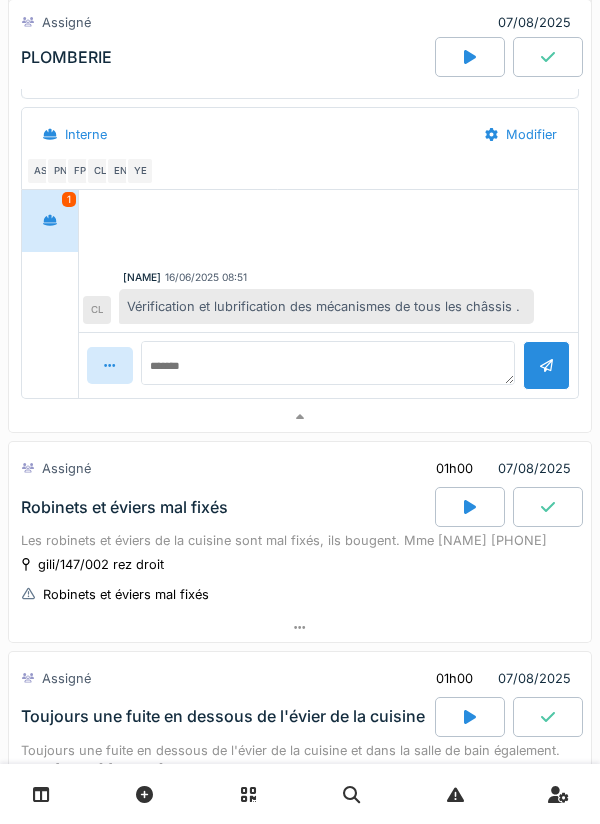 click at bounding box center [300, 417] 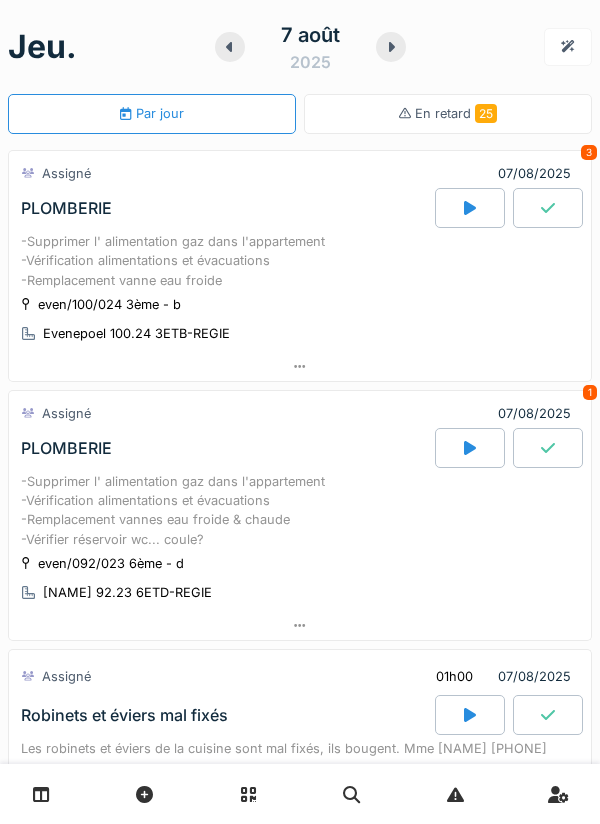 scroll, scrollTop: 67, scrollLeft: 0, axis: vertical 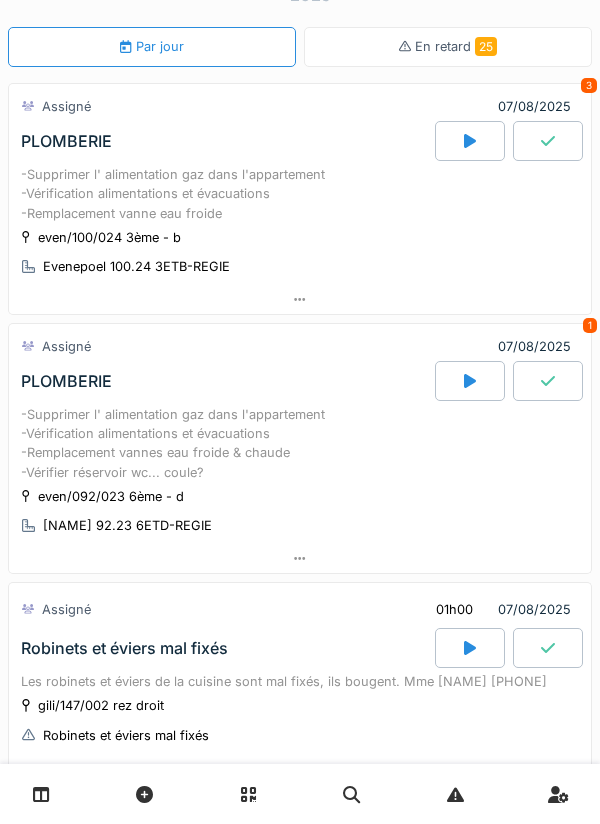 click on "jeu. 7 août 2025   Par jour   En retard   25 Assigné 07/08/2025 3 PLOMBERIE -Supprimer l' alimentation gaz dans l'appartement
-Vérification alimentations et évacuations
-Remplacement vanne eau froide
even/100/024 3ème - b Evenepoel 100.24 3ETB-REGIE Assigné 07/08/2025 1 PLOMBERIE -Supprimer l' alimentation gaz dans l'appartement
-Vérification alimentations et évacuations
-Remplacement vannes eau froide & chaude
-Vérifier réservoir wc... coule? even/092/023 6ème - d Evenepoel 92.23 6ETD-REGIE Assigné 01h00 07/08/2025 Robinets et éviers mal fixés Les robinets et éviers de la cuisine sont mal fixés, ils bougent. Mme Ndayisaba 0486.62.87.35 gili/147/002 rez droit Robinets et éviers mal fixés Assigné 01h00 07/08/2025 Toujours une fuite en dessous de l'évier de la cuisine   Toujours une fuite en dessous de l'évier de la cuisine  et  dans la salle de bain également. Mme kechoun 0467 69 19 11 even/098/044 5ème - e Vérification balatum  Plus d'autres tâches à afficher" at bounding box center (300, 412) 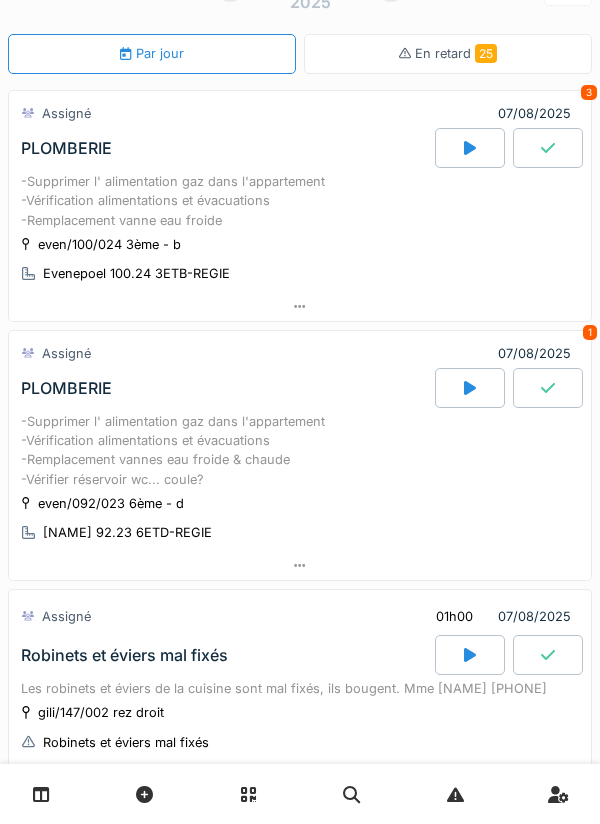 scroll, scrollTop: 58, scrollLeft: 0, axis: vertical 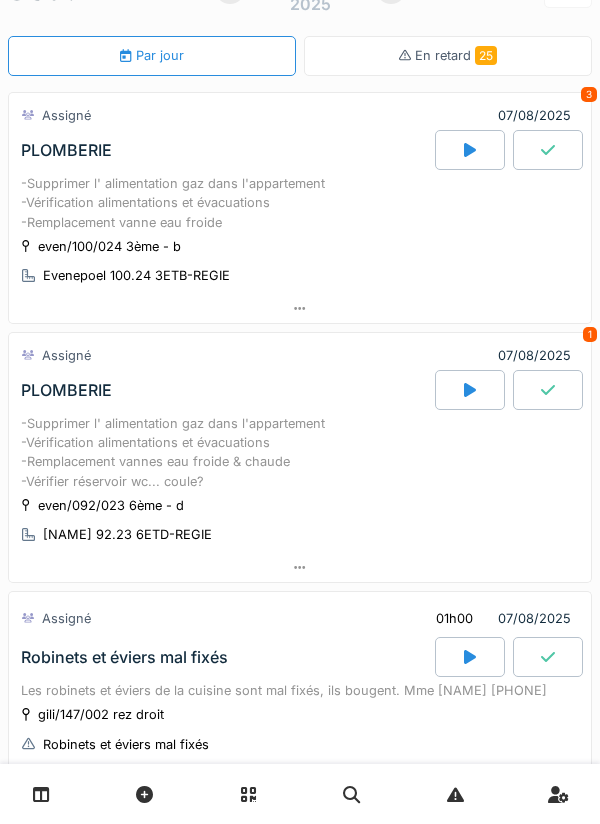 click at bounding box center [470, 150] 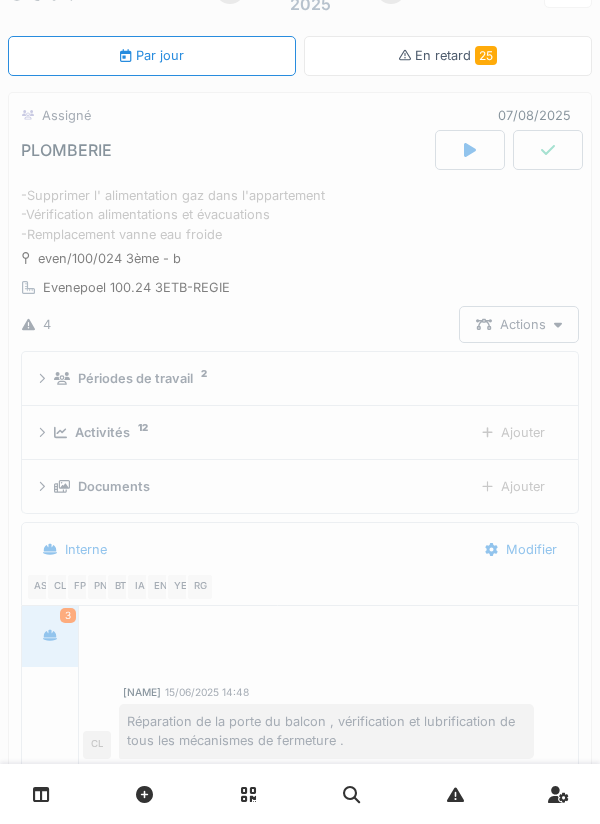 scroll, scrollTop: 70, scrollLeft: 0, axis: vertical 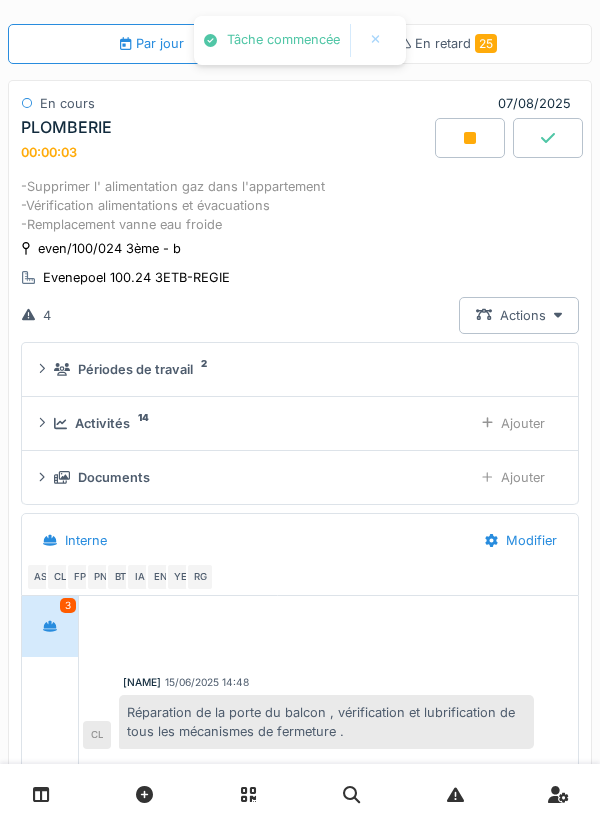 click on "Ajouter" at bounding box center [513, 423] 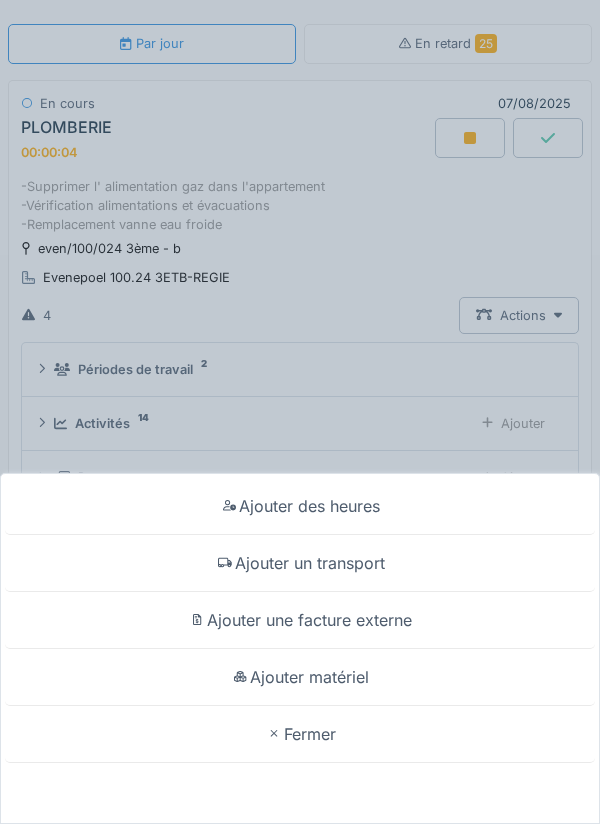click on "Ajouter un transport" at bounding box center (300, 563) 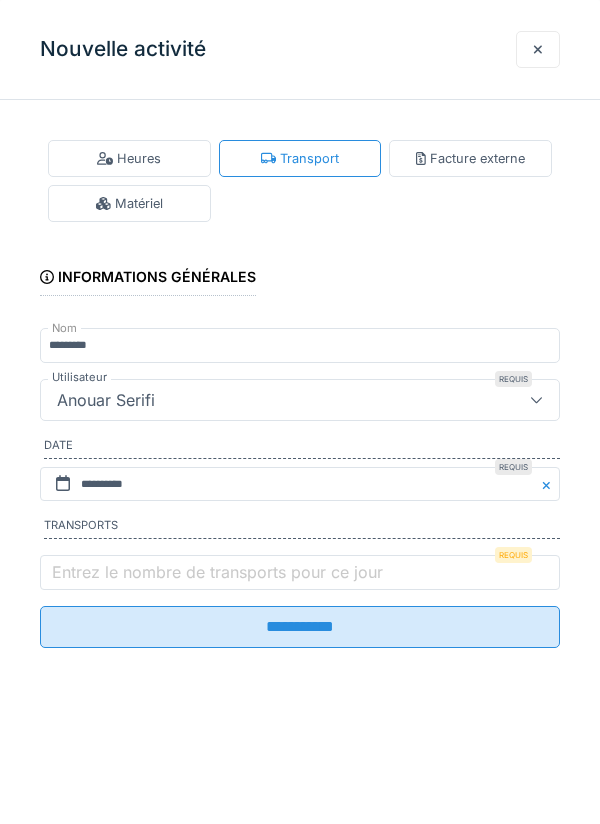 click on "Entrez le nombre de transports pour ce jour" at bounding box center [217, 572] 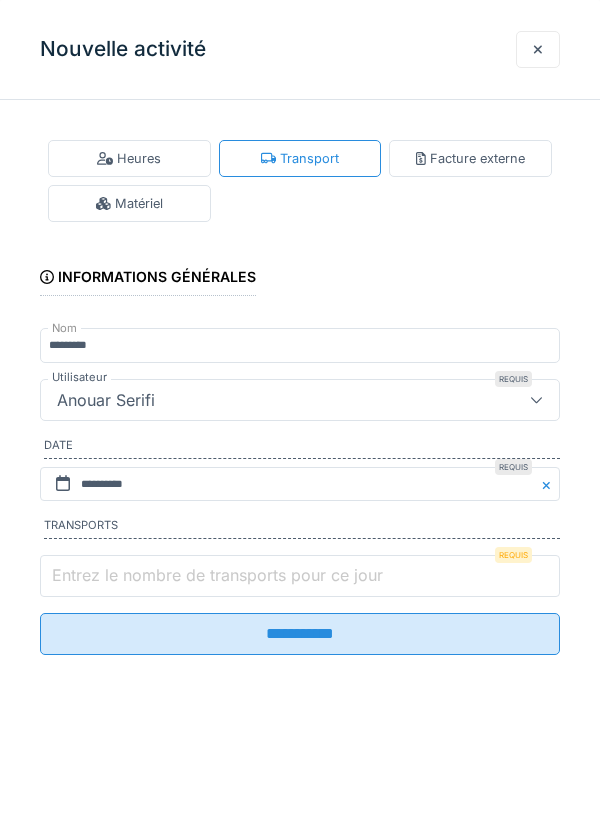 click on "Entrez le nombre de transports pour ce jour" at bounding box center (300, 576) 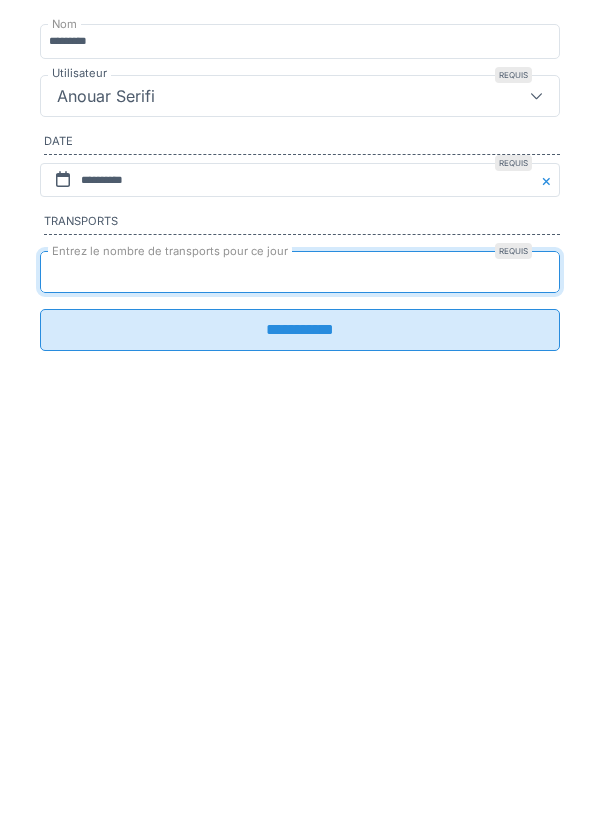 type on "*" 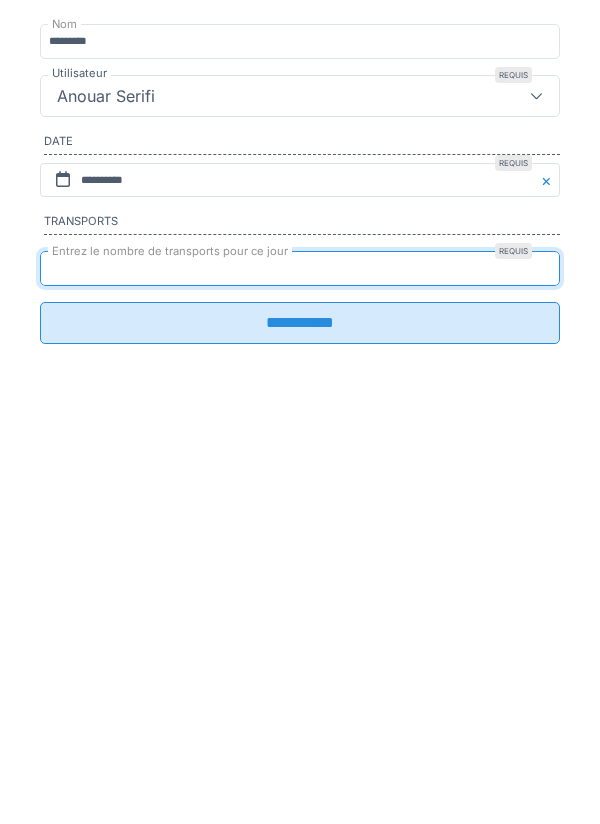 click on "**********" at bounding box center [300, 627] 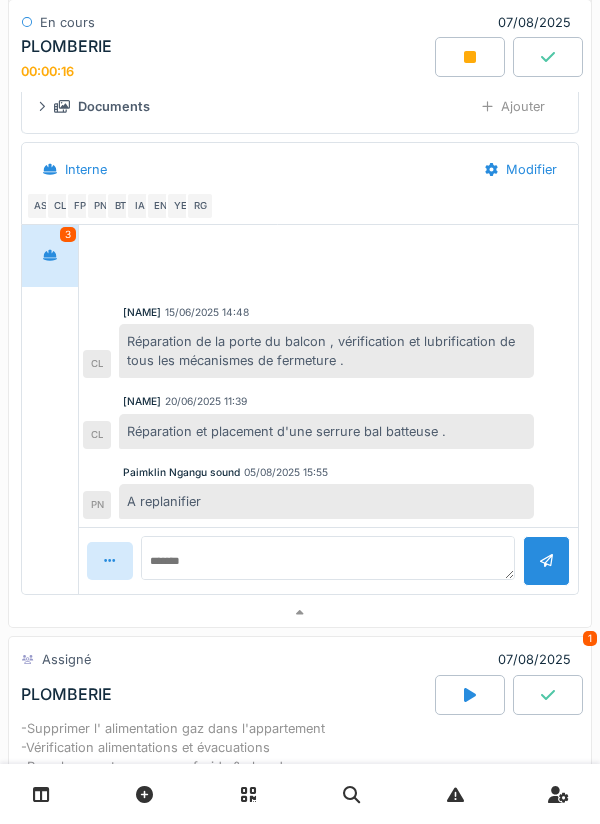 click at bounding box center [300, 613] 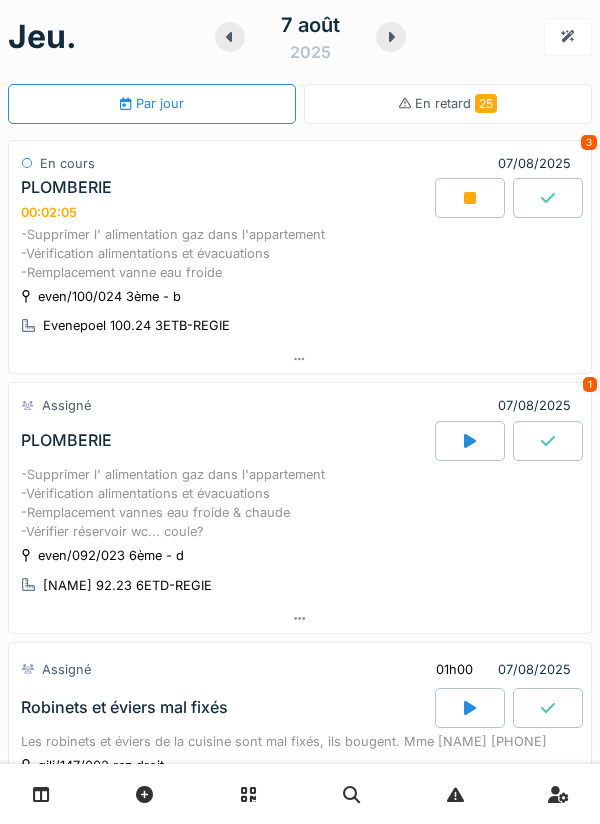 scroll, scrollTop: 0, scrollLeft: 0, axis: both 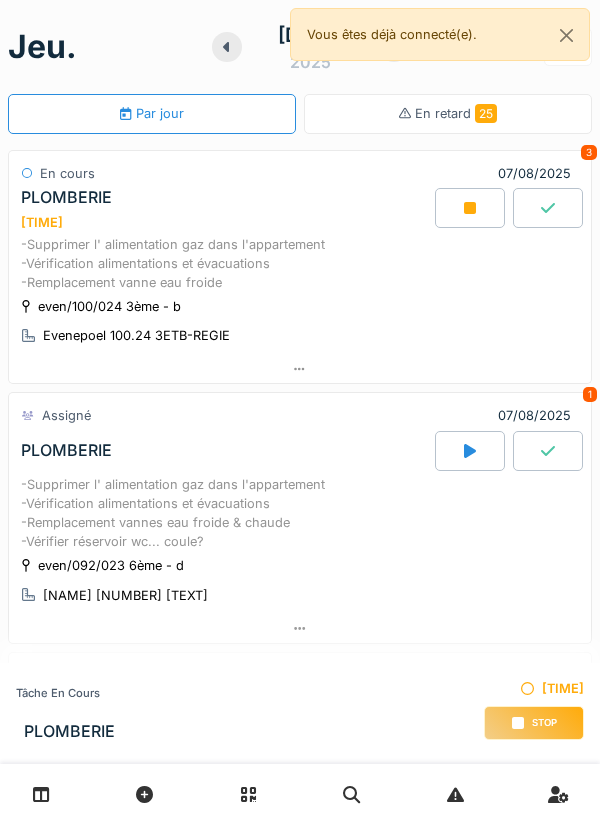 click at bounding box center (300, 369) 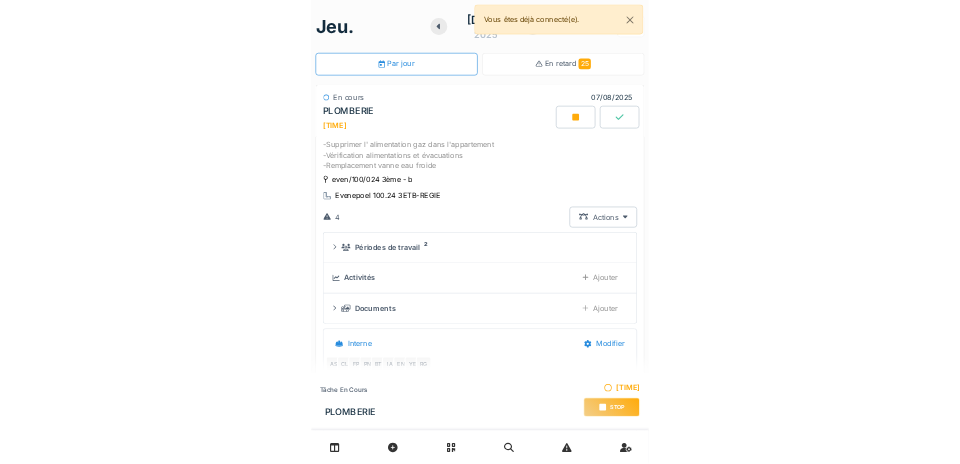 scroll, scrollTop: 70, scrollLeft: 0, axis: vertical 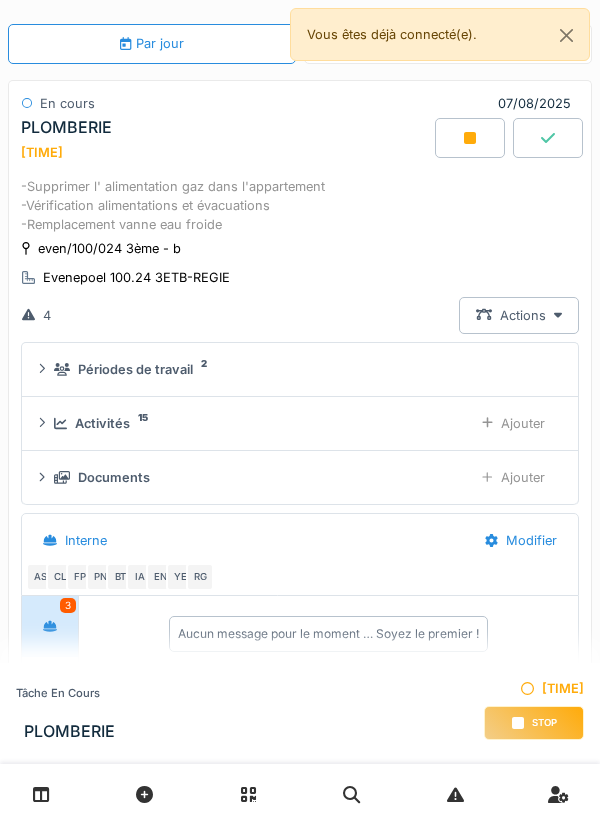 click on "Ajouter" at bounding box center (513, 423) 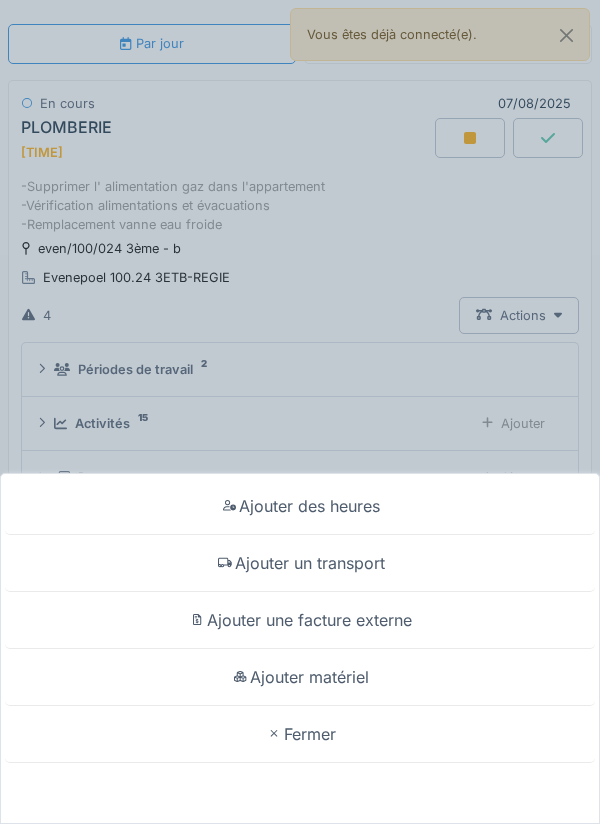 click on "Ajouter matériel" at bounding box center [300, 677] 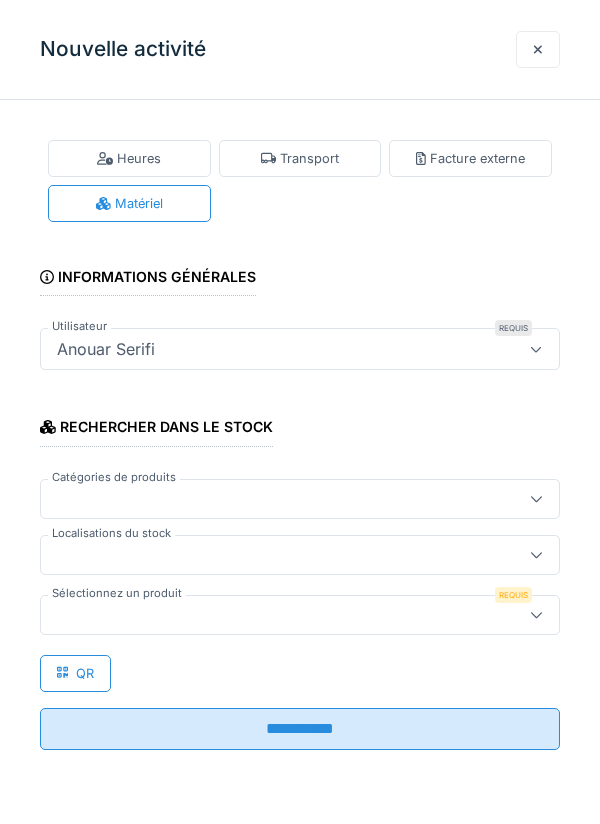 click at bounding box center [274, 555] 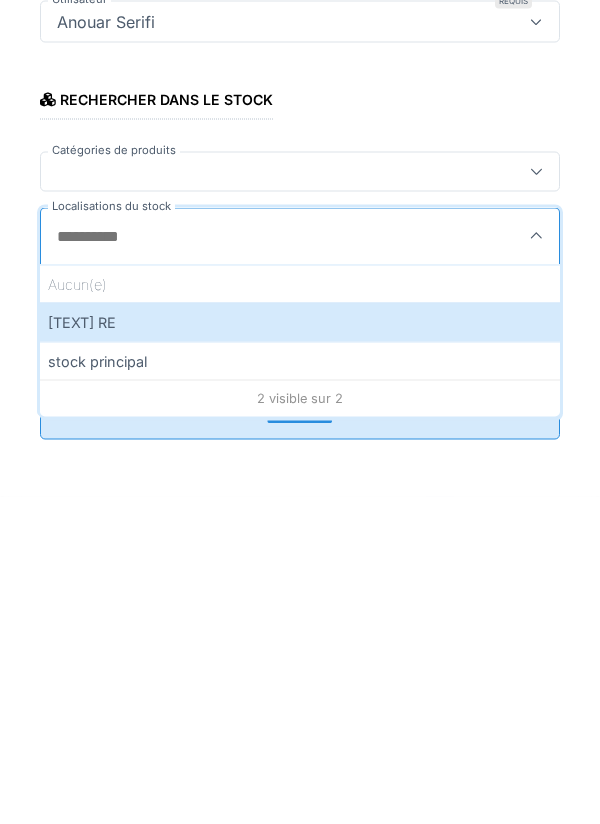 click on "SAID polyvalent RE" at bounding box center (300, 649) 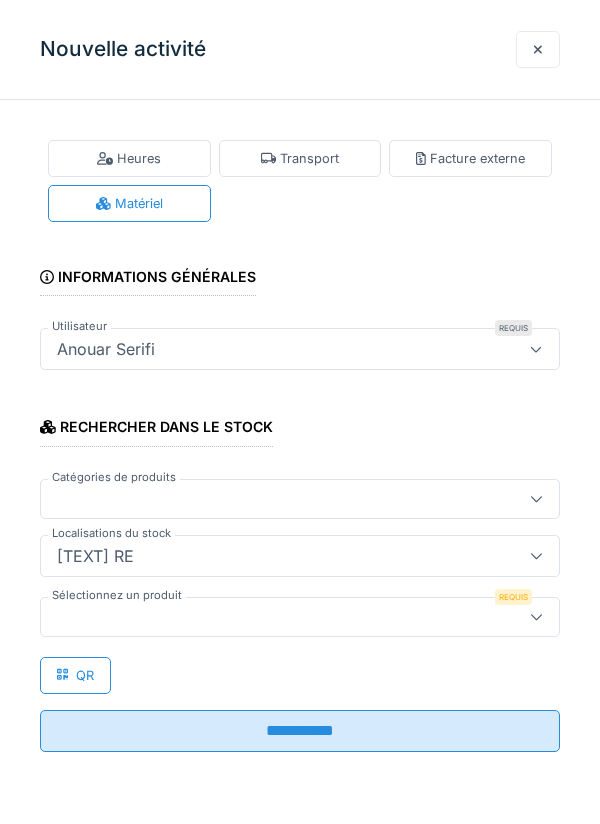 click at bounding box center (300, 617) 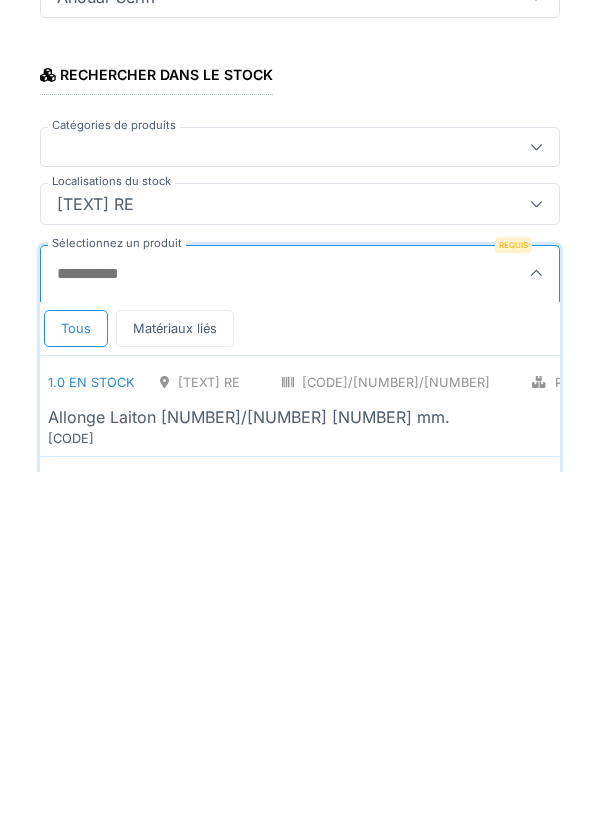 scroll, scrollTop: 1, scrollLeft: 0, axis: vertical 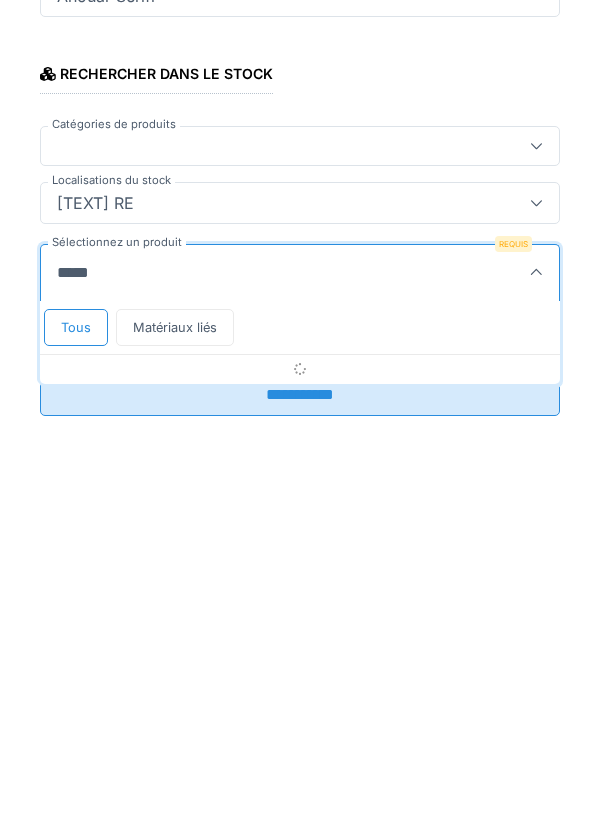 type on "*******" 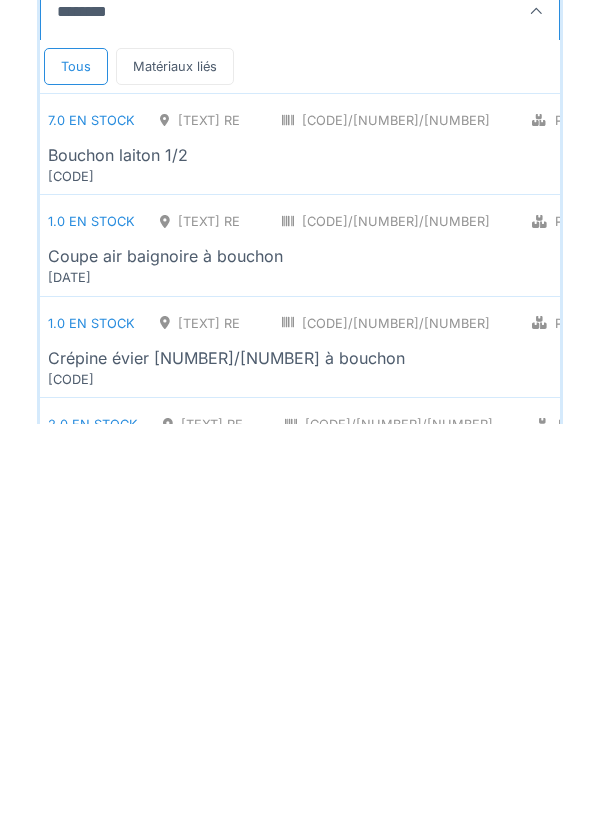 scroll, scrollTop: 324, scrollLeft: 0, axis: vertical 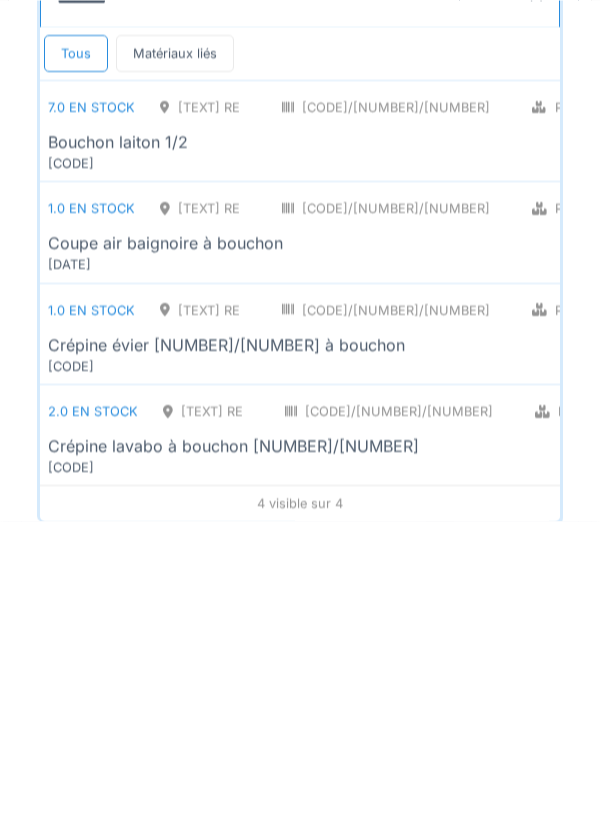 click on "7.0 en stock SAID polyvalent RE MT1010018/999/012 Plomberie - Adduction raccord PCE Bouchon laiton 1/2 LA29012" at bounding box center [468, 434] 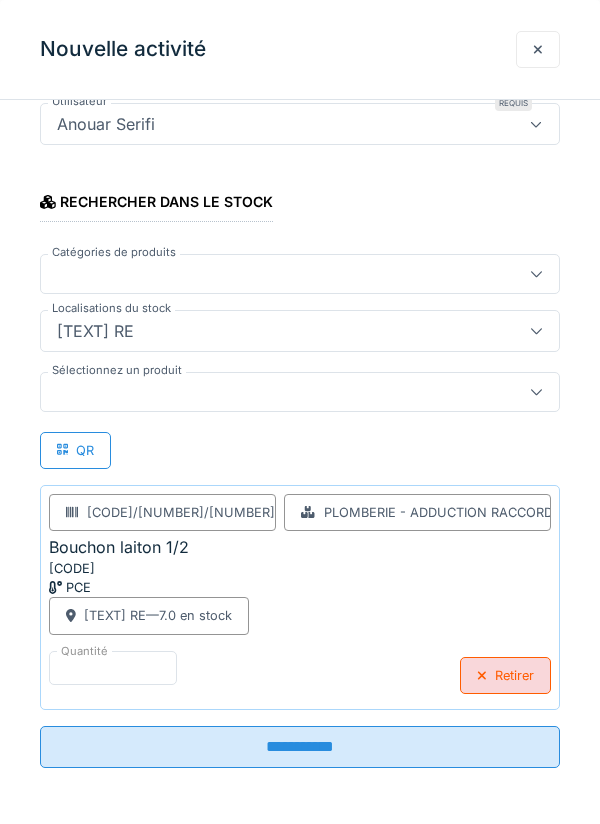 scroll, scrollTop: 225, scrollLeft: 0, axis: vertical 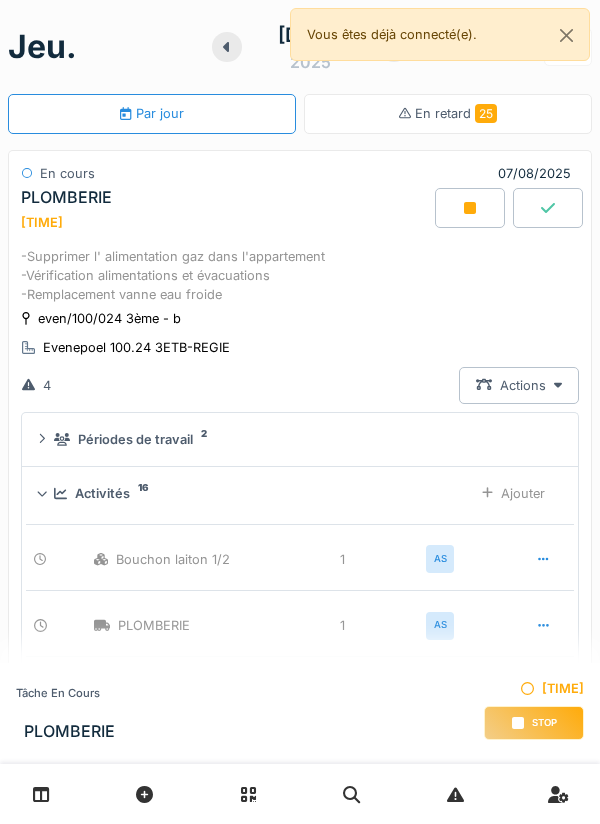 click on "Périodes de travail" at bounding box center (135, 439) 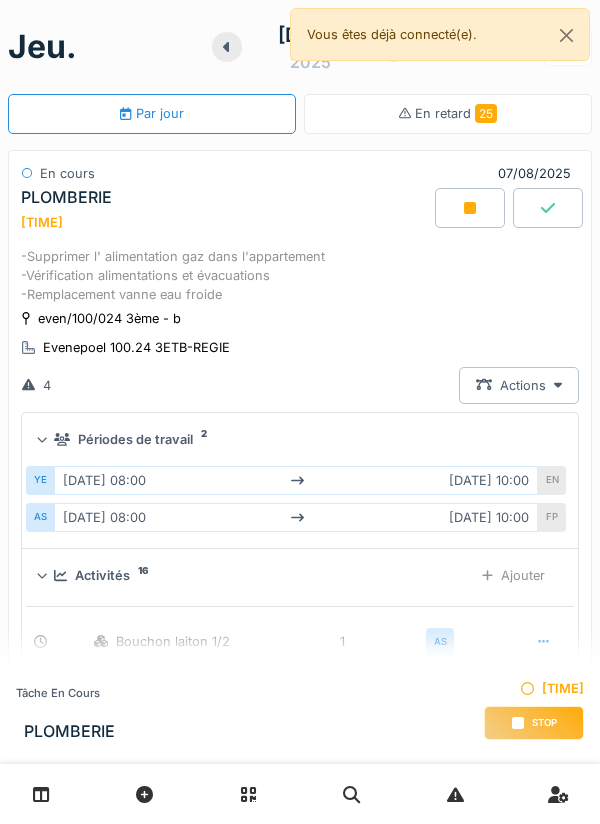 click on "Périodes de travail 2" at bounding box center (300, 439) 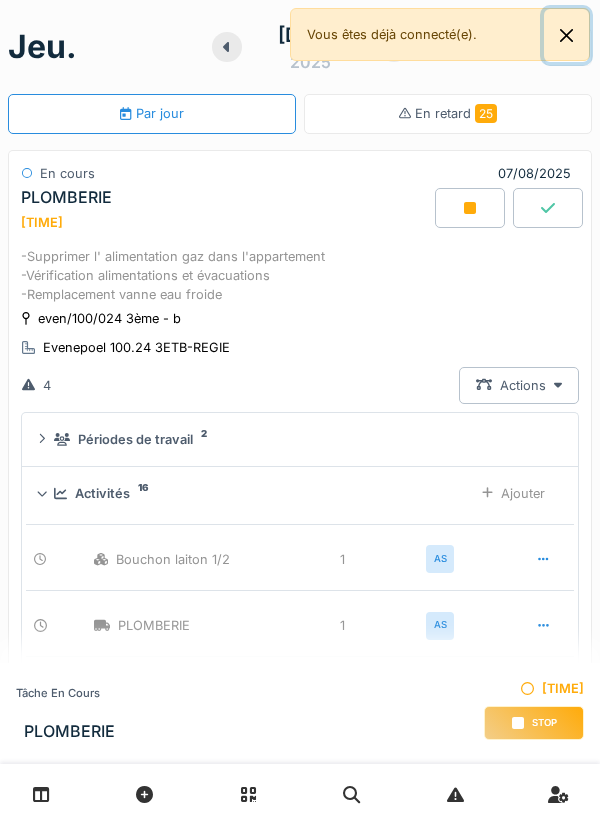 click at bounding box center (566, 35) 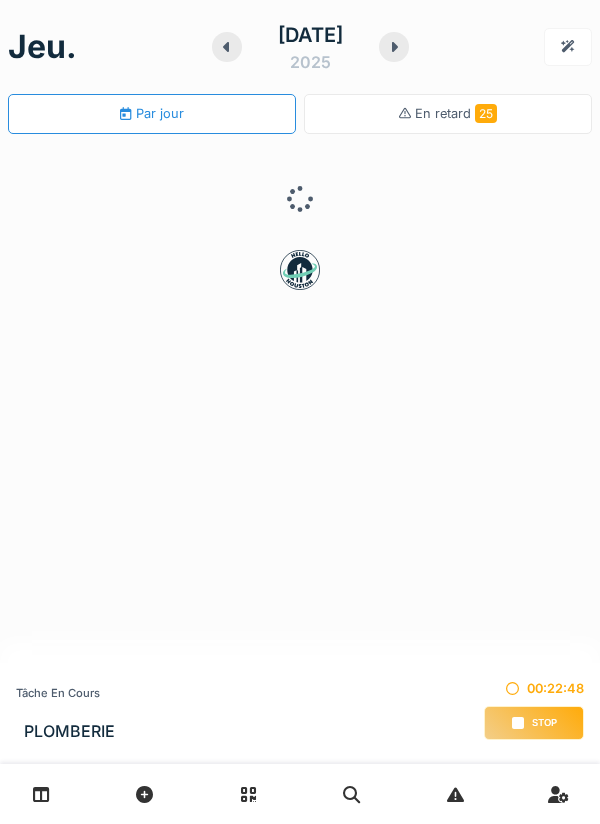 scroll, scrollTop: 0, scrollLeft: 0, axis: both 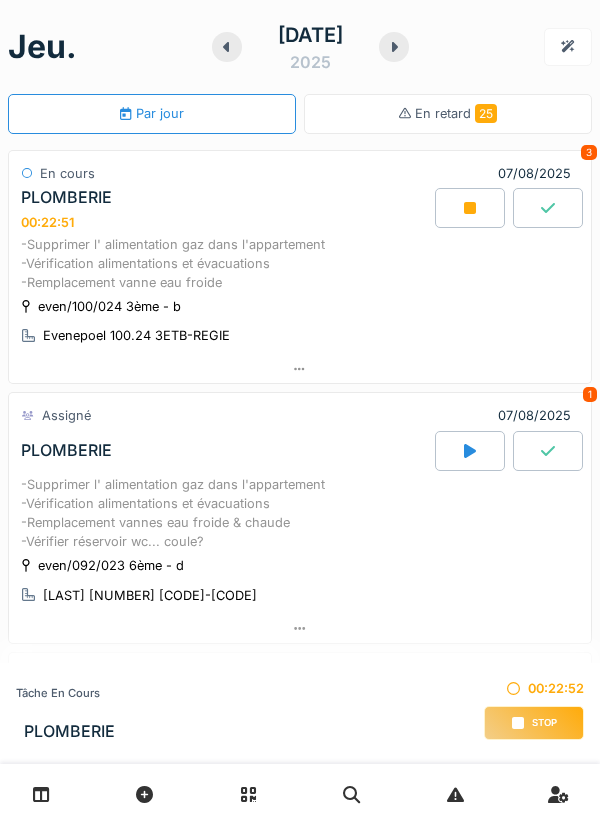 click 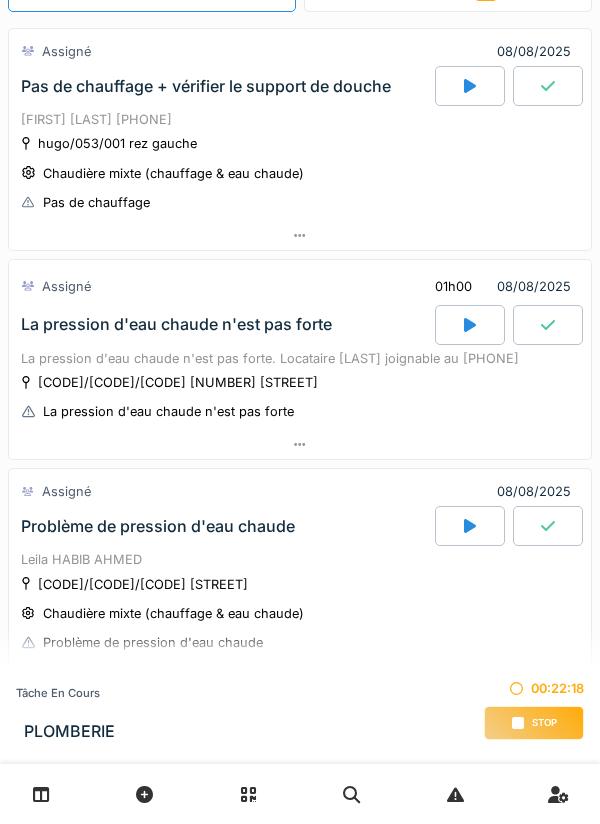 scroll, scrollTop: 118, scrollLeft: 0, axis: vertical 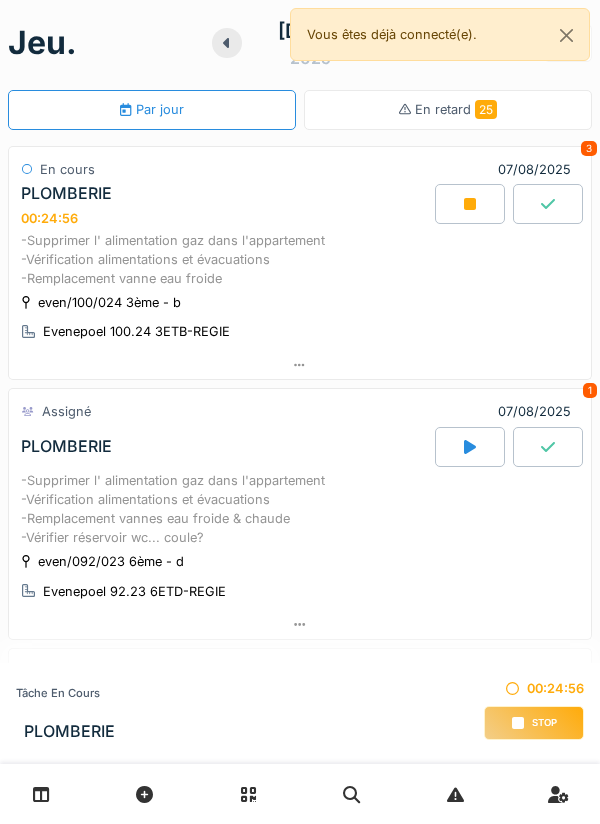 click at bounding box center [470, 204] 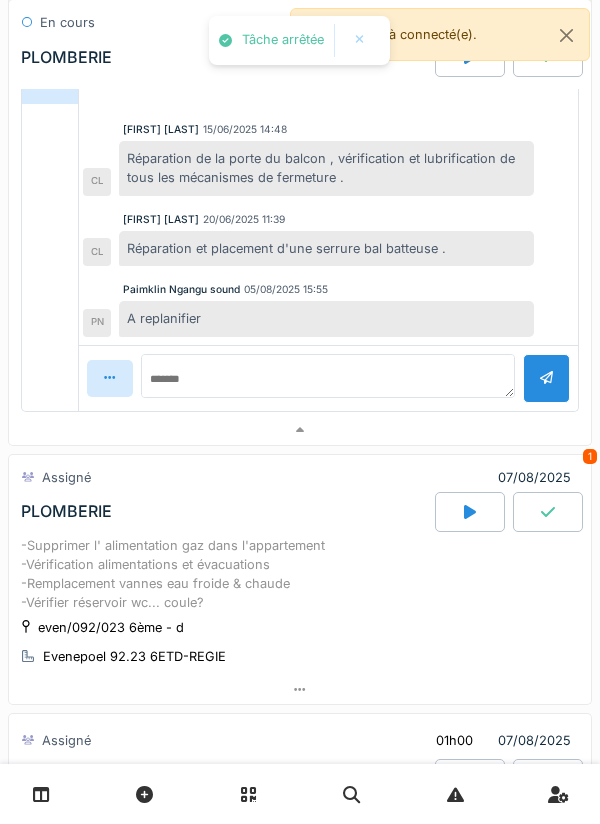 scroll, scrollTop: 631, scrollLeft: 0, axis: vertical 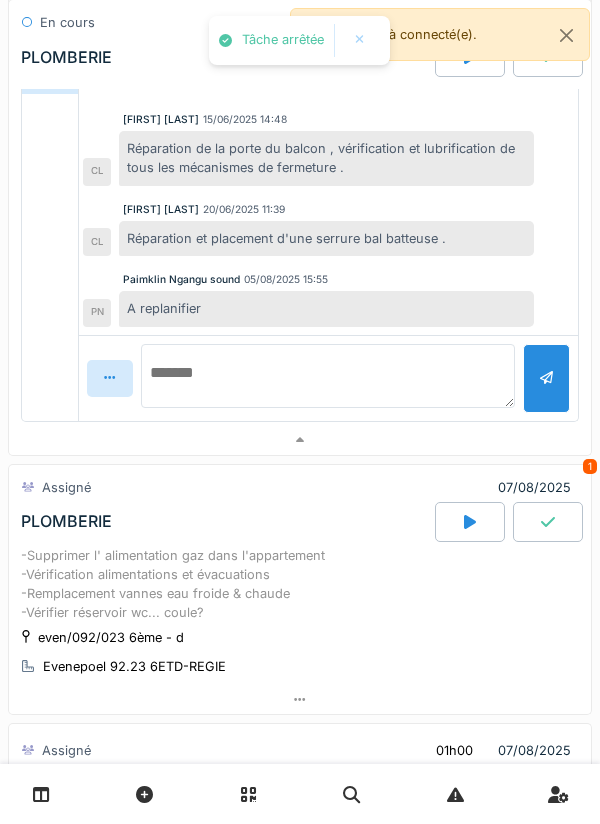 click at bounding box center [328, 376] 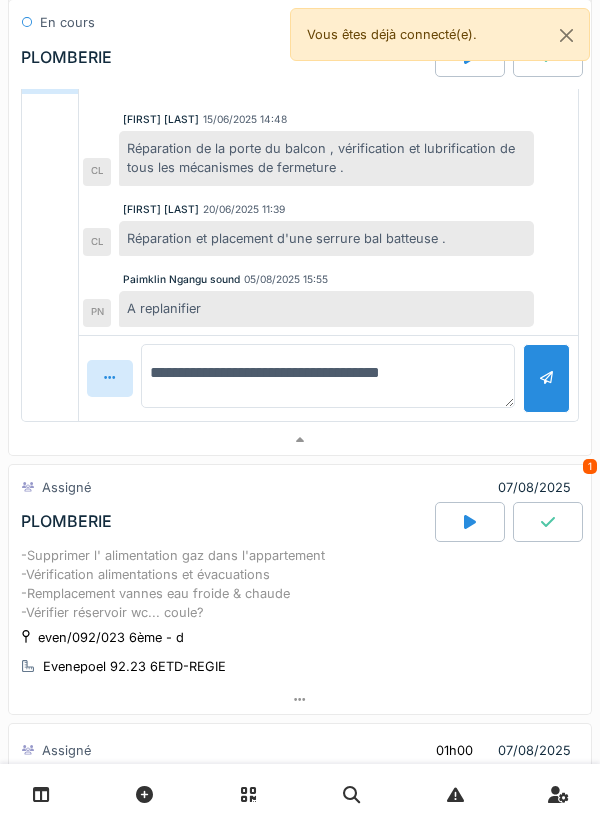 click on "**********" at bounding box center (328, 376) 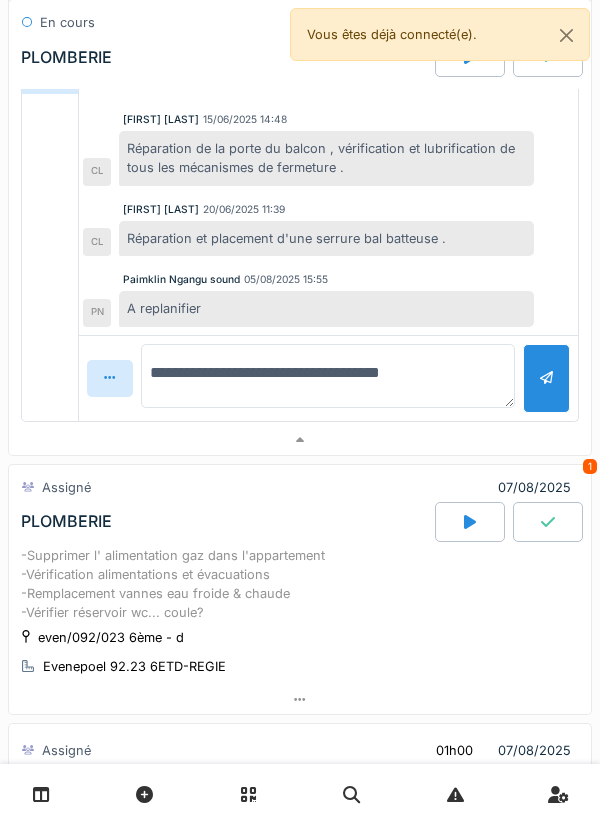 click on "**********" at bounding box center [328, 376] 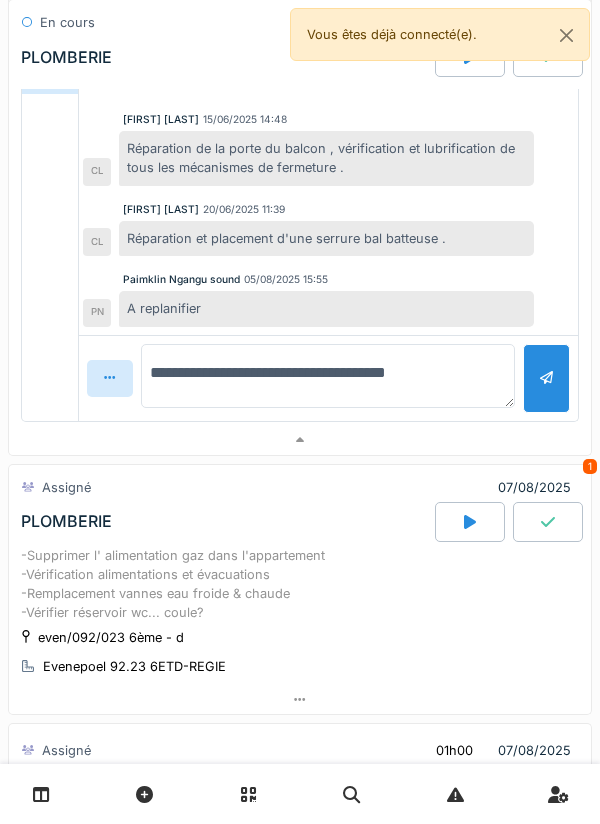 type on "**********" 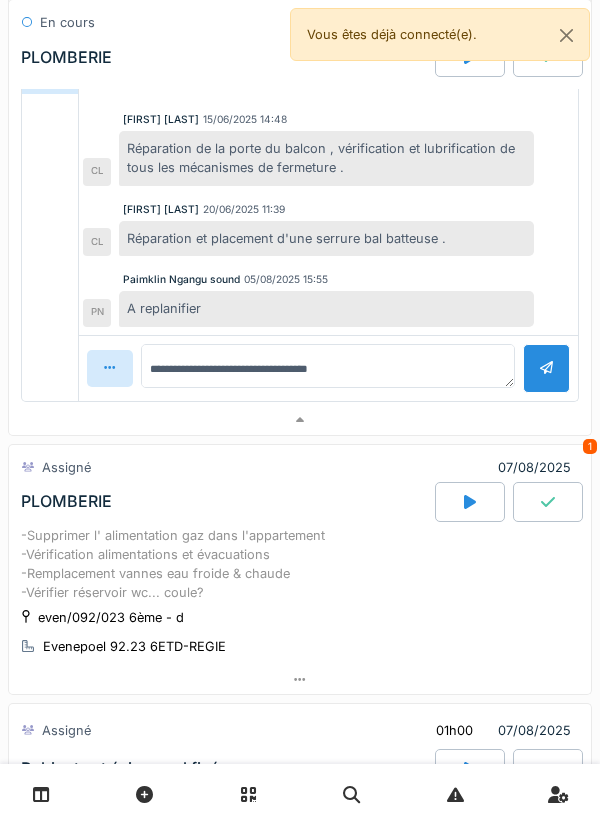 click at bounding box center (546, 368) 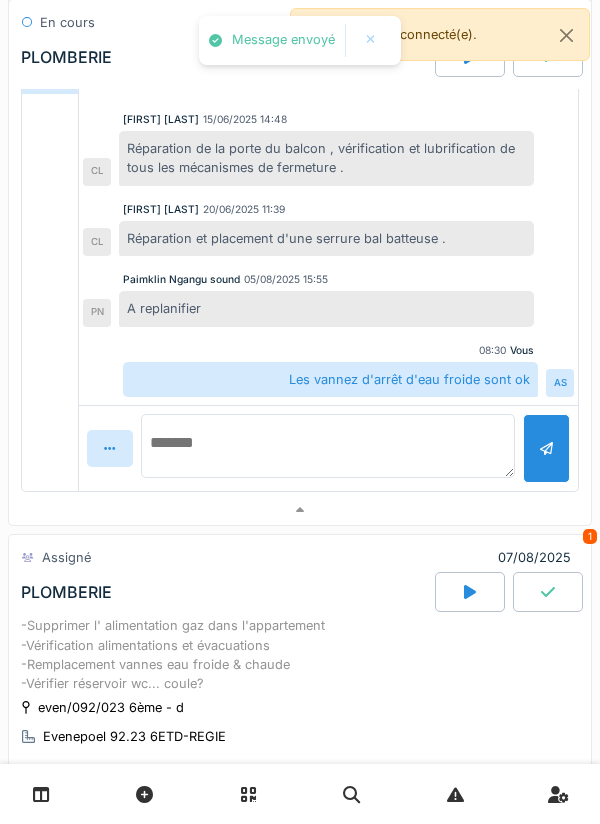 click at bounding box center (328, 446) 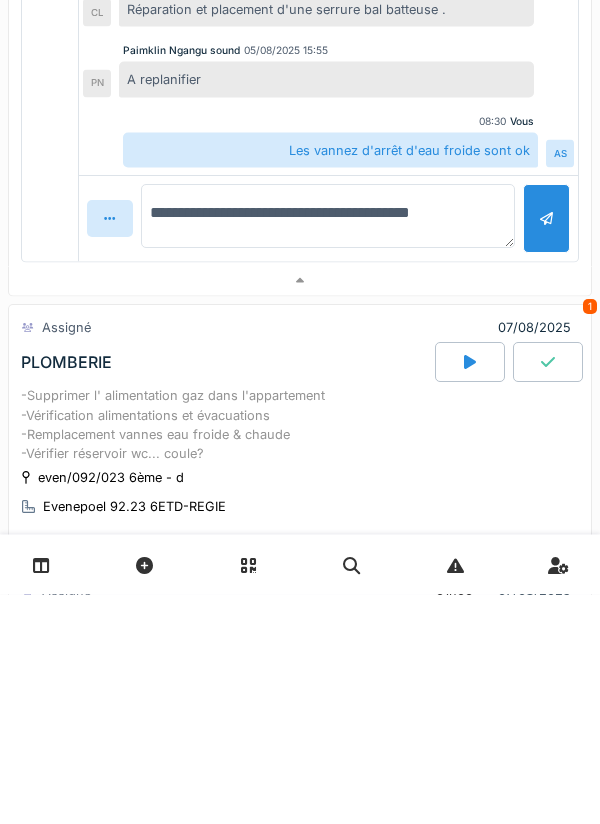 type on "**********" 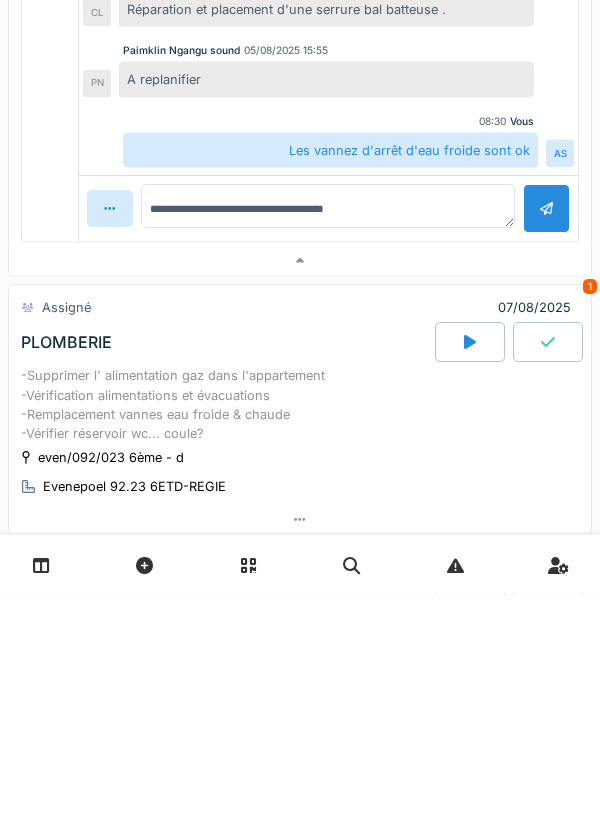 click at bounding box center [546, 438] 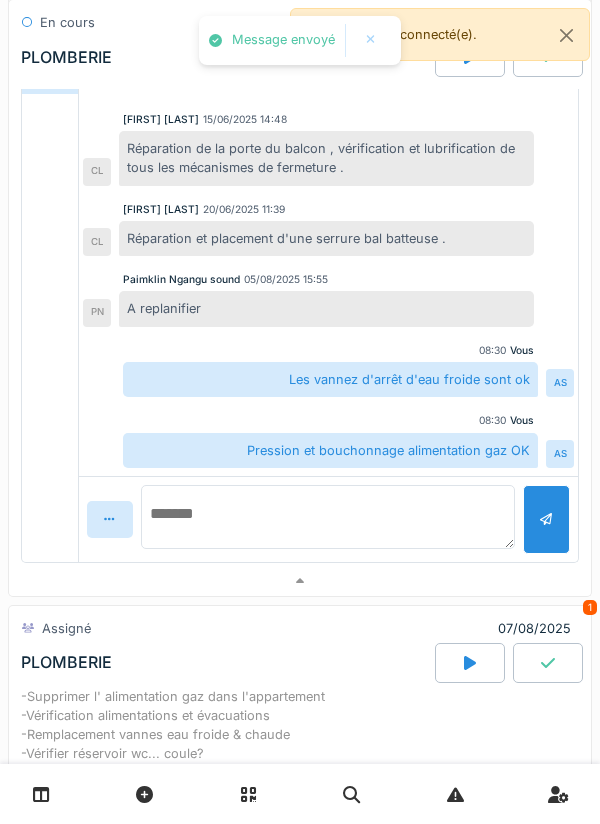 click at bounding box center (328, 517) 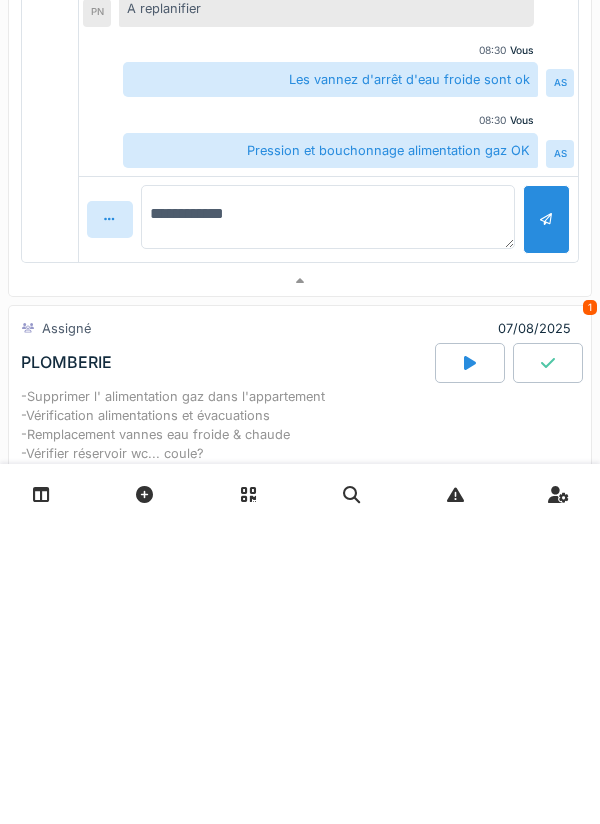 type on "**********" 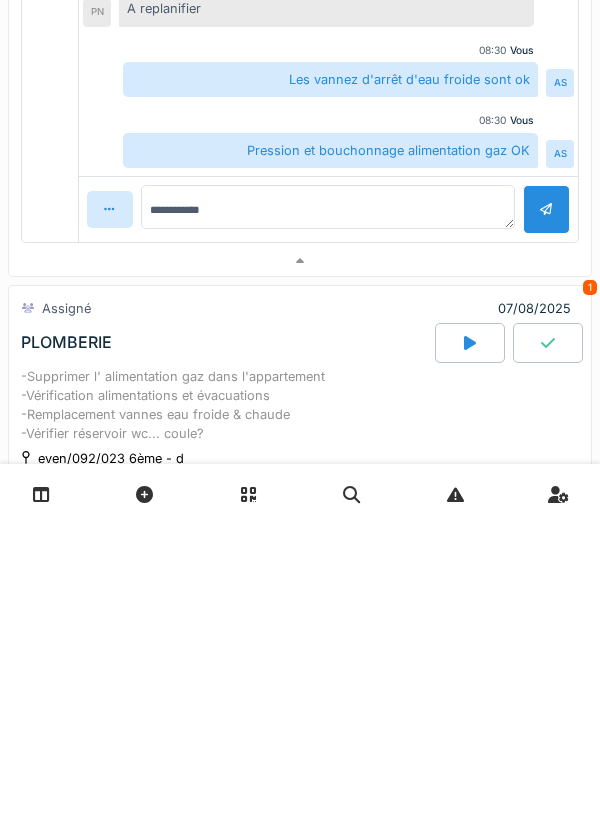 click at bounding box center [546, 509] 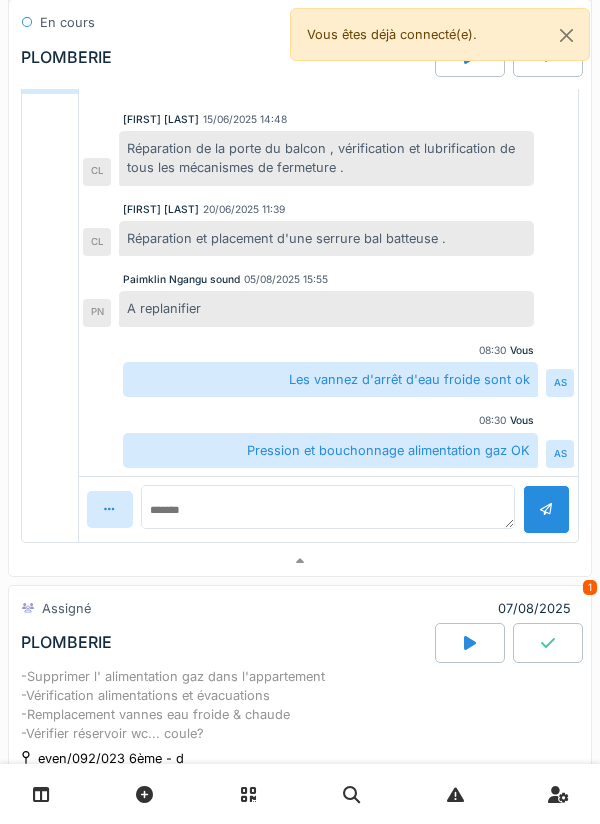 scroll, scrollTop: 4, scrollLeft: 0, axis: vertical 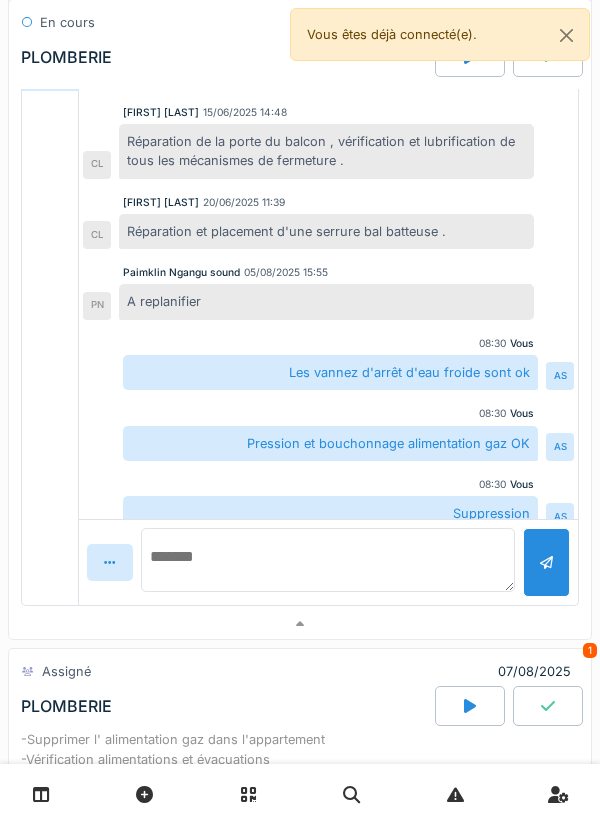 click at bounding box center (328, 560) 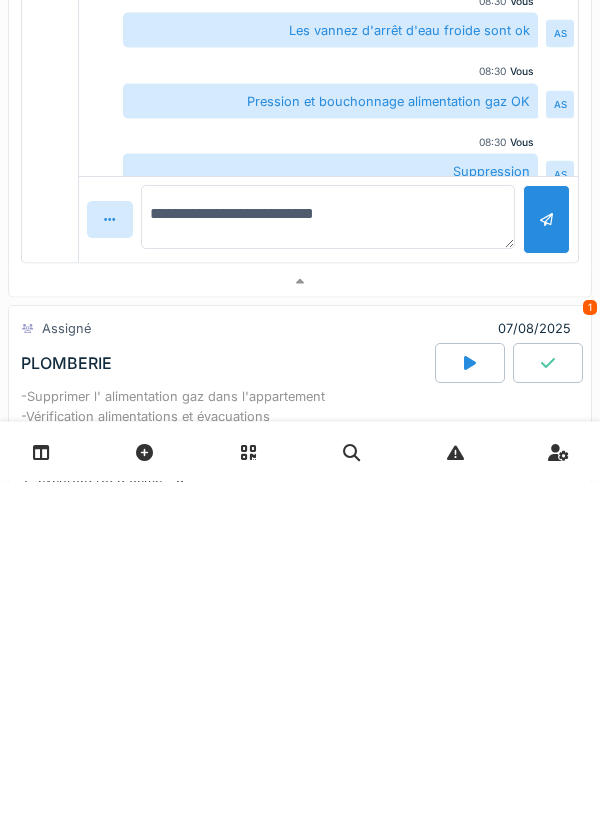 type on "**********" 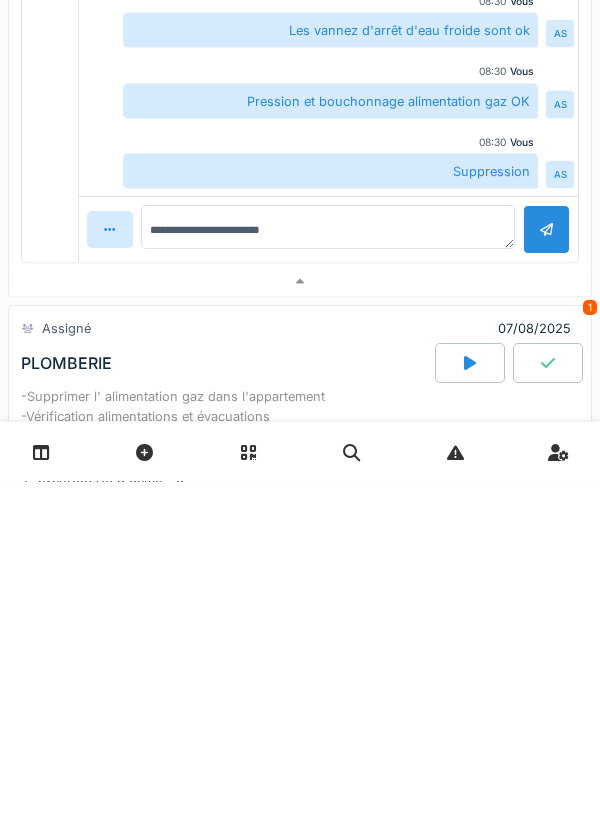 click at bounding box center [546, 572] 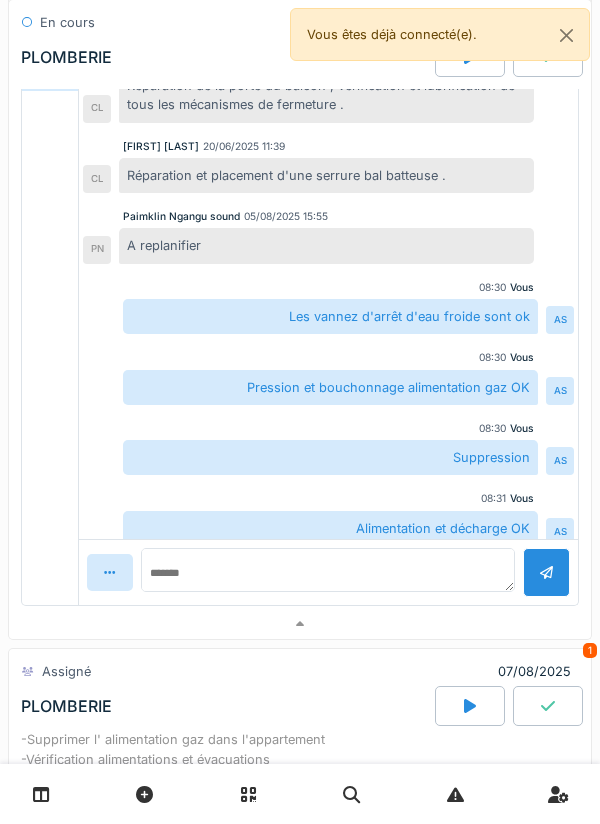 scroll, scrollTop: 0, scrollLeft: 0, axis: both 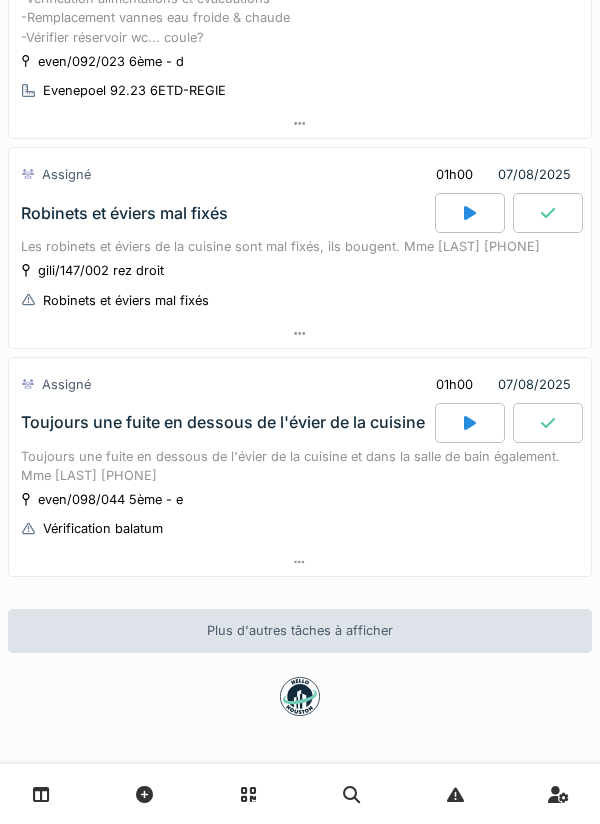 click at bounding box center [300, 563] 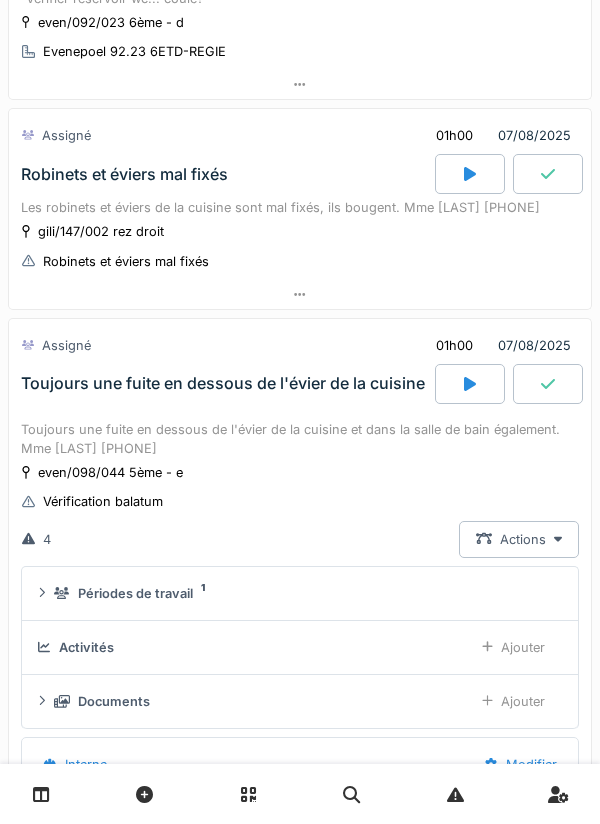 scroll, scrollTop: 817, scrollLeft: 0, axis: vertical 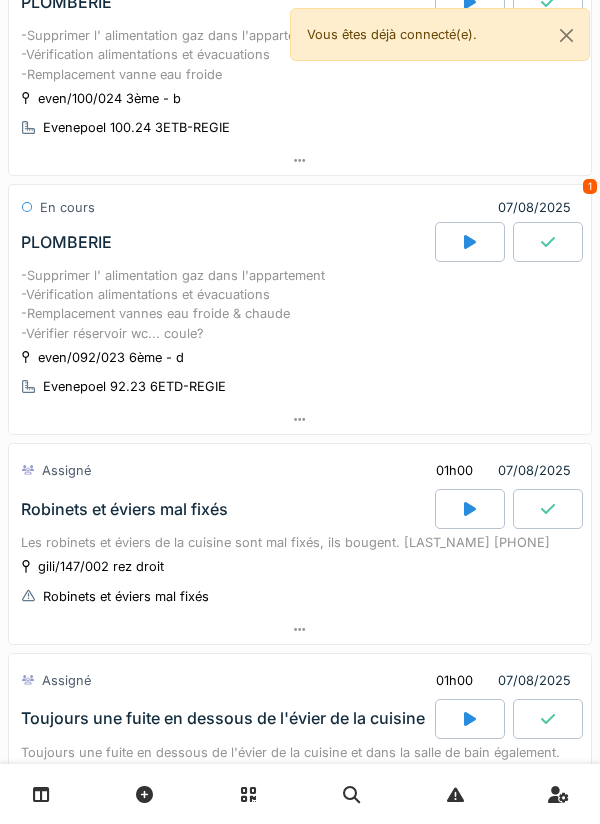 click at bounding box center (470, 242) 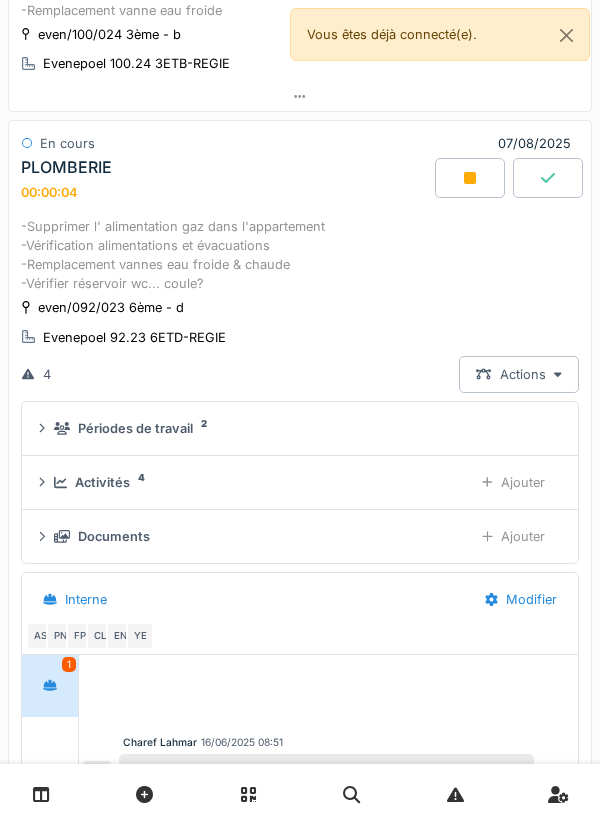 scroll, scrollTop: 260, scrollLeft: 0, axis: vertical 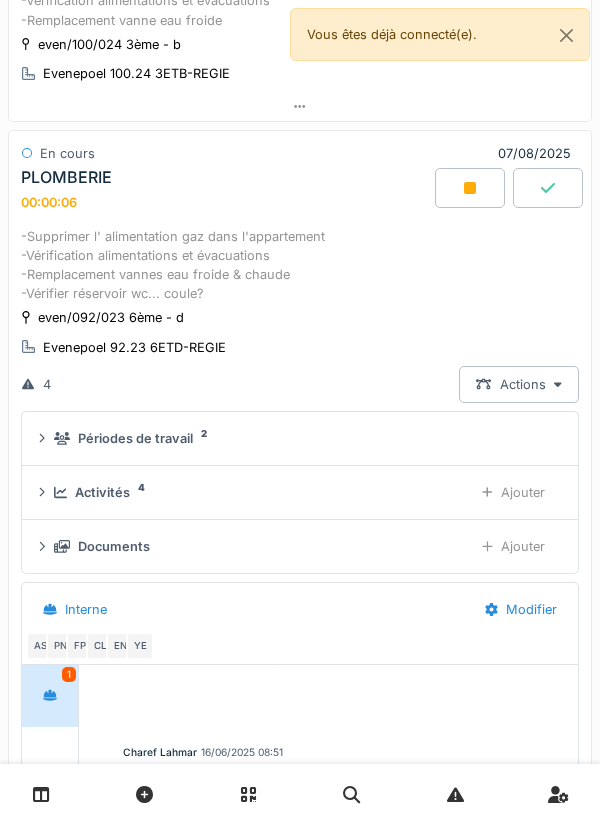 click on "Ajouter" at bounding box center (513, 492) 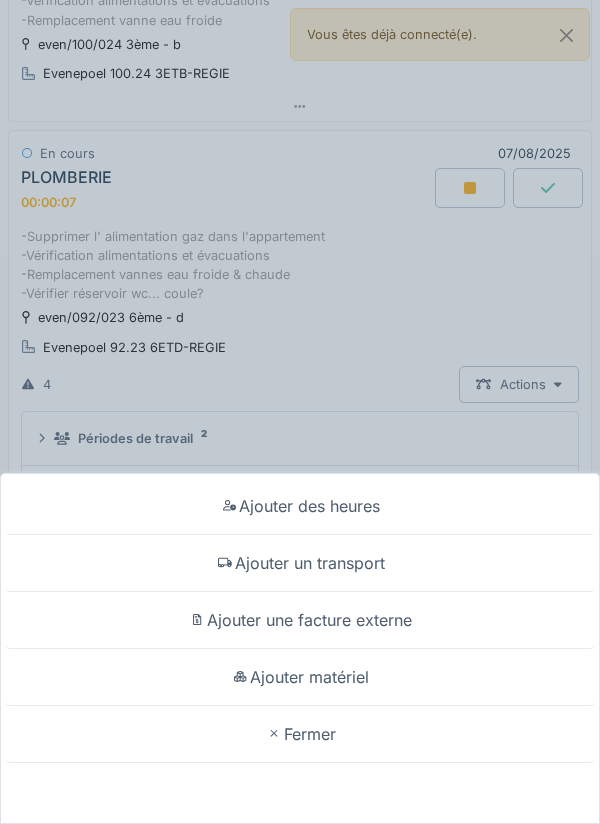 click on "Ajouter un transport" at bounding box center (300, 563) 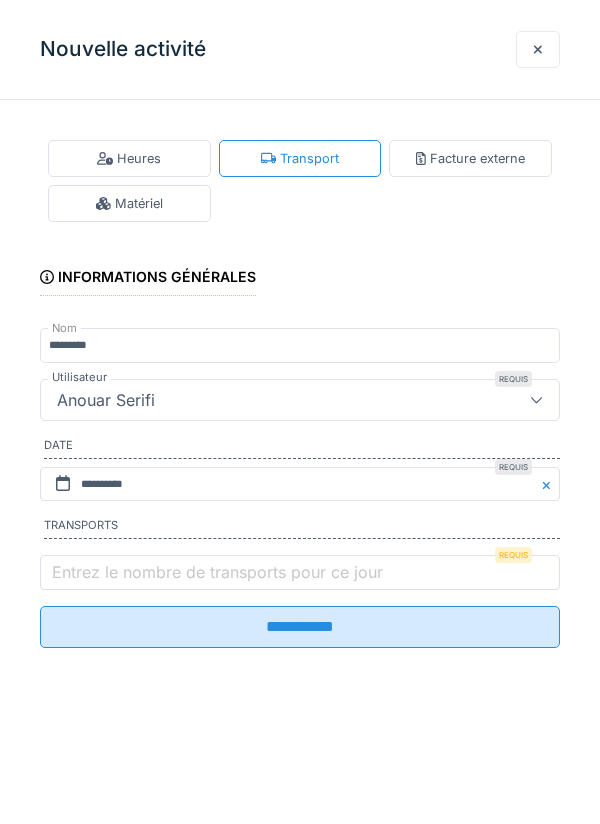click on "Entrez le nombre de transports pour ce jour" at bounding box center (217, 572) 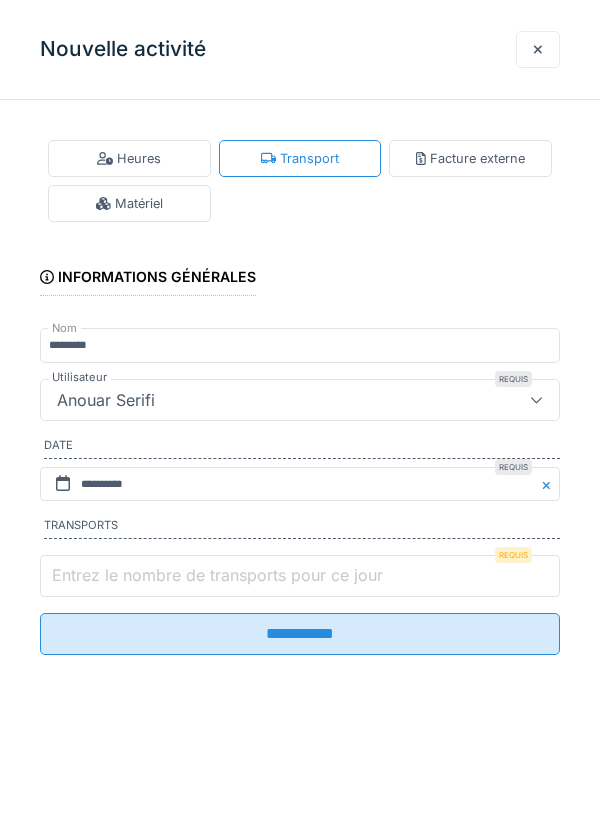 click on "Entrez le nombre de transports pour ce jour" at bounding box center [300, 576] 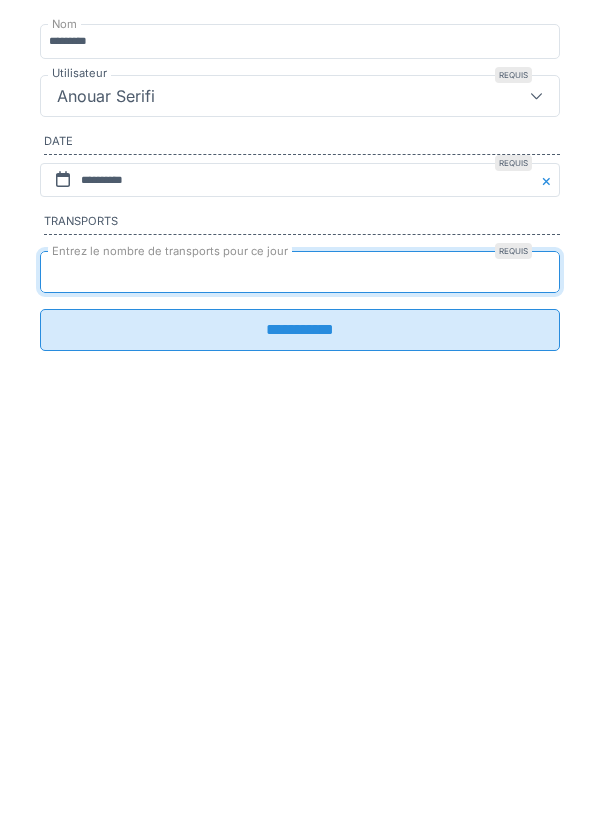 type on "*" 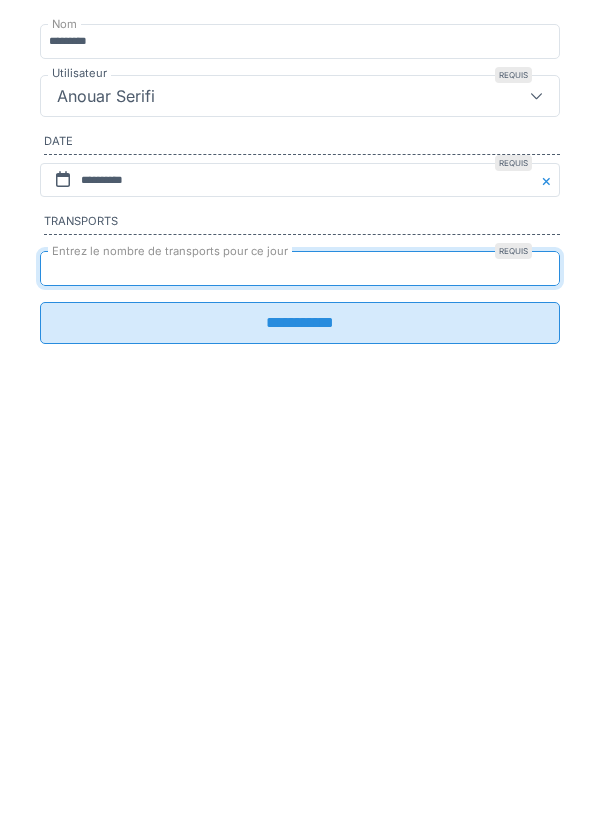 click on "**********" at bounding box center [300, 627] 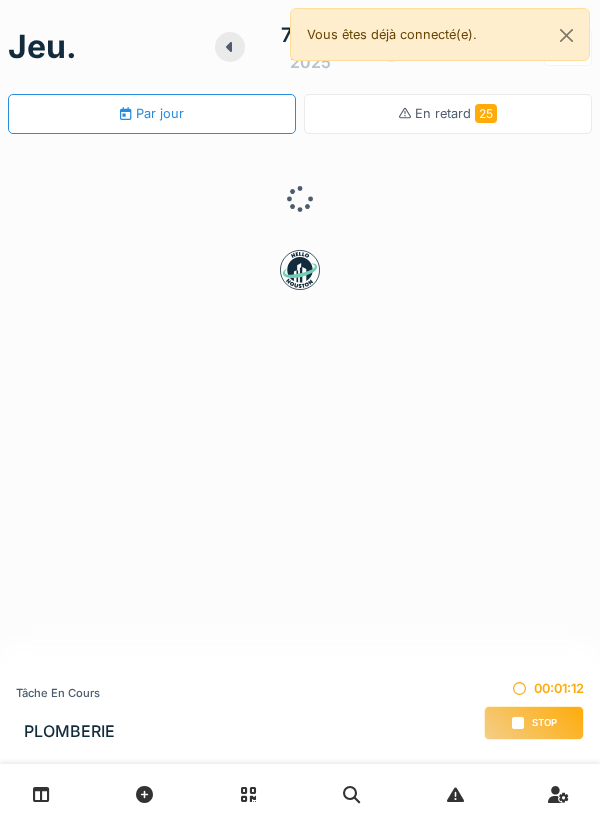 scroll, scrollTop: 0, scrollLeft: 0, axis: both 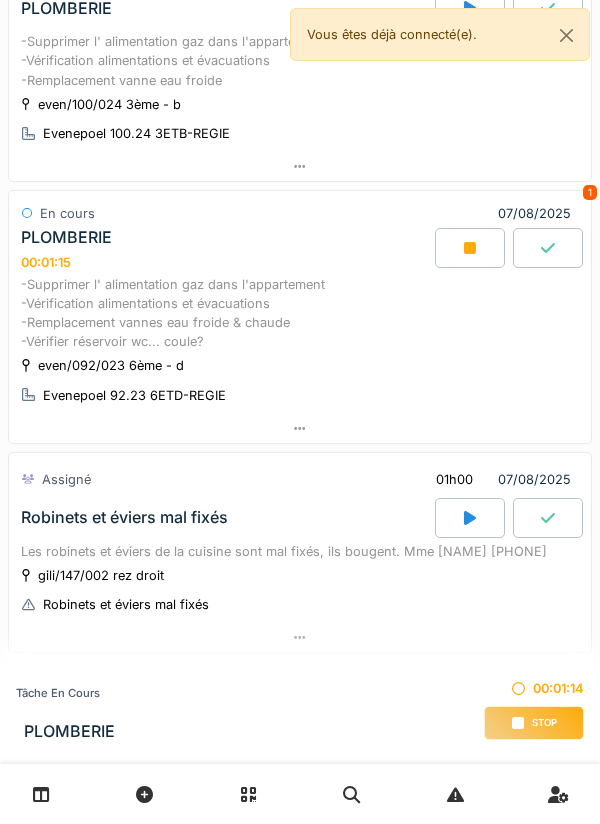 click on "even/[NUMBER]/[NUMBER] 6ème - d Evenepoel [NUMBER].[NUMBER] 6ETD-REGIE" at bounding box center (300, 380) 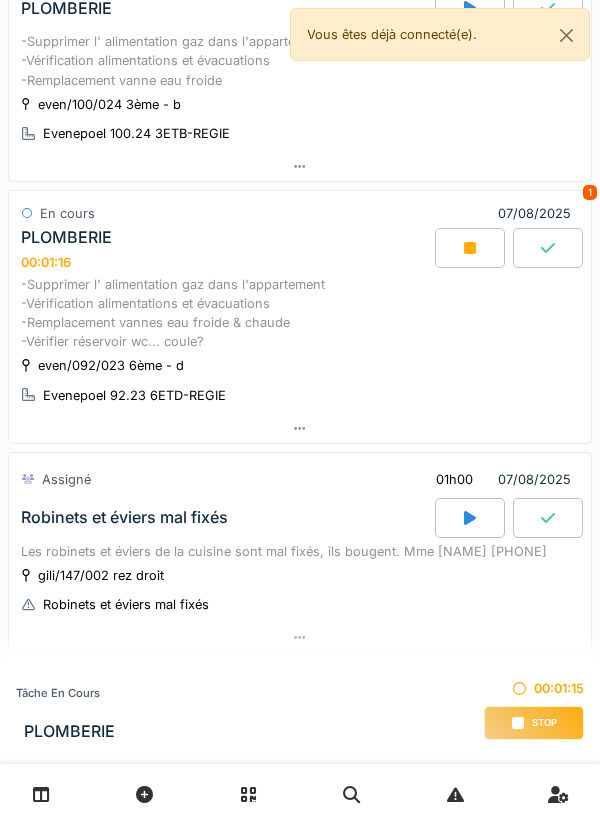 click at bounding box center [300, 428] 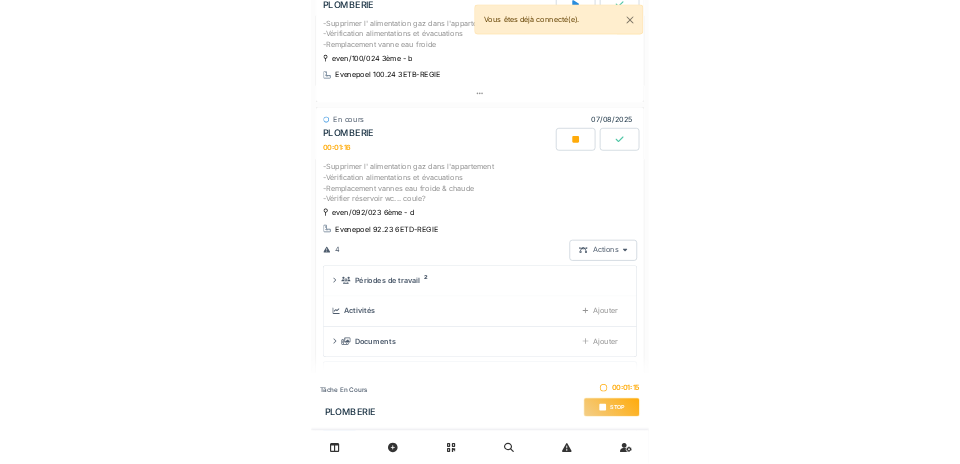 scroll, scrollTop: 329, scrollLeft: 0, axis: vertical 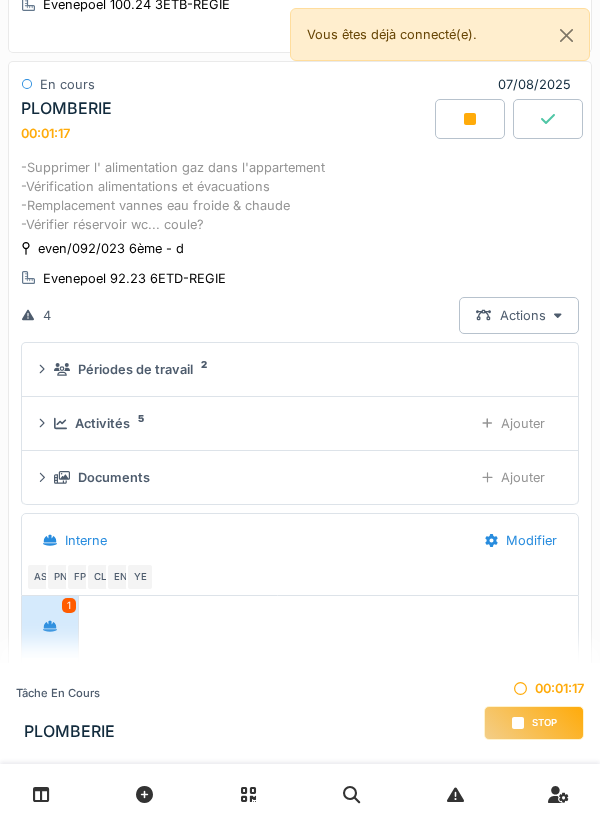 click on "Activités 5" at bounding box center [255, 423] 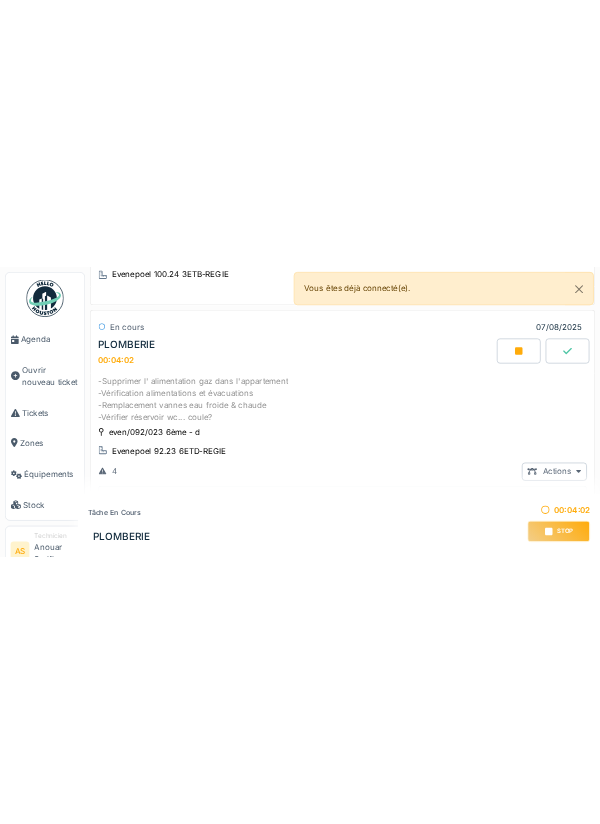 scroll, scrollTop: 337, scrollLeft: 0, axis: vertical 